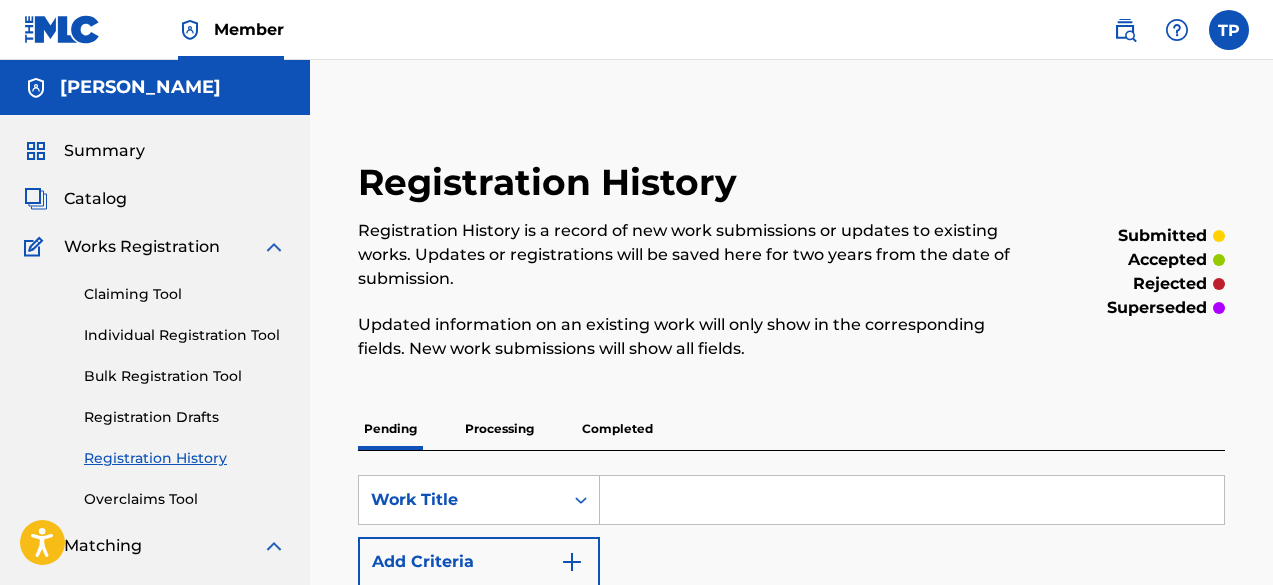 scroll, scrollTop: 376, scrollLeft: 0, axis: vertical 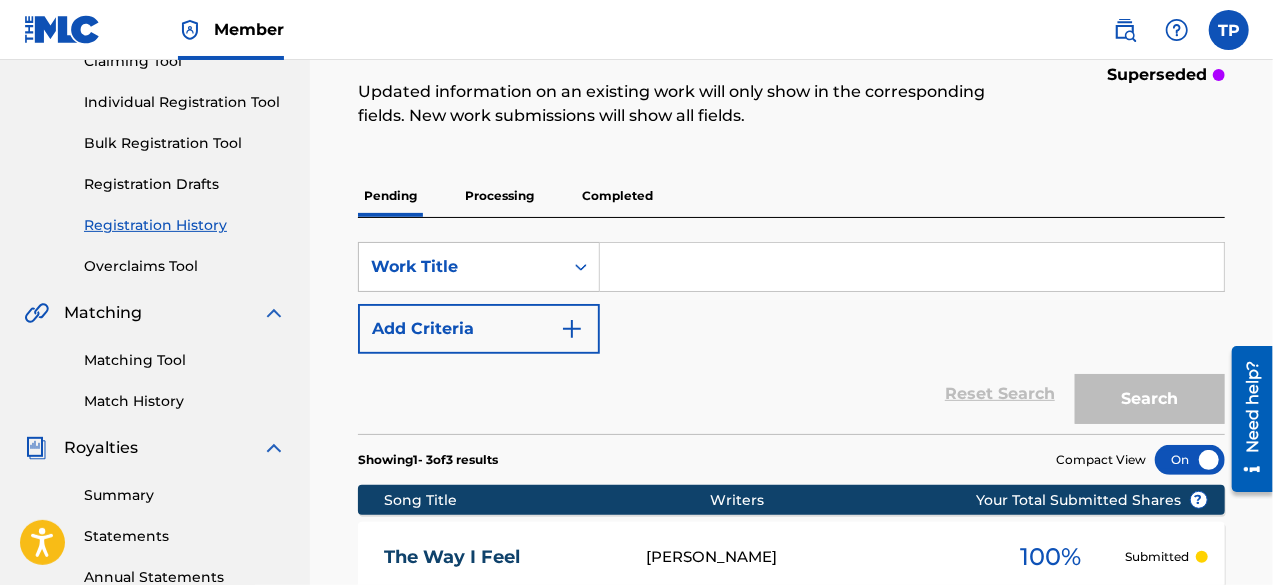 click on "Individual Registration Tool" at bounding box center [185, 102] 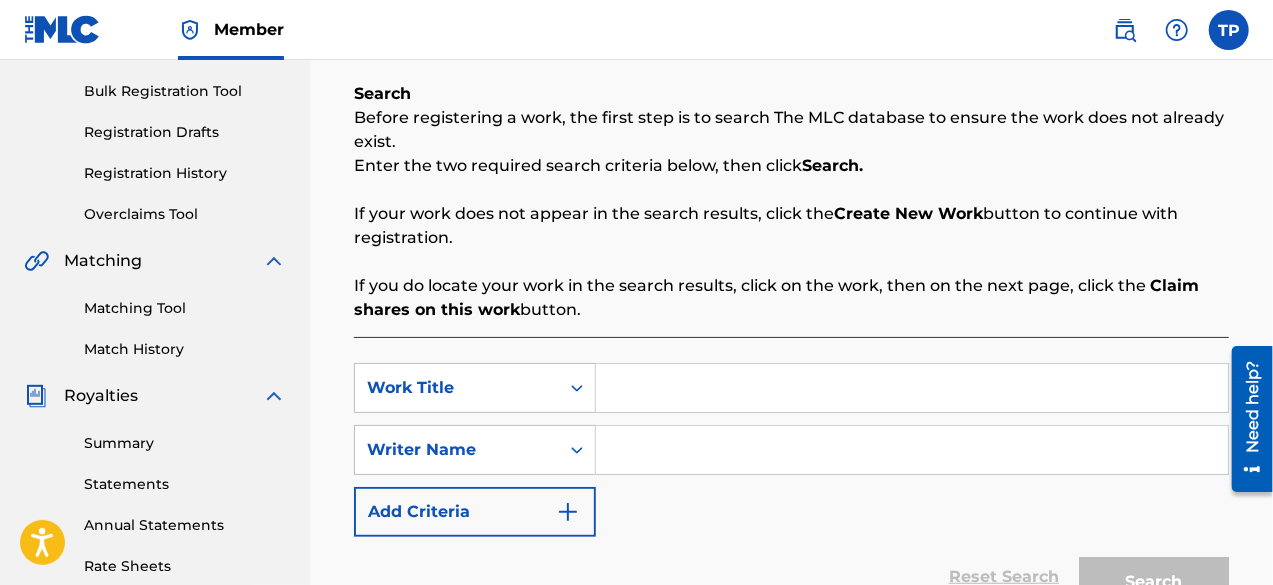 scroll, scrollTop: 290, scrollLeft: 0, axis: vertical 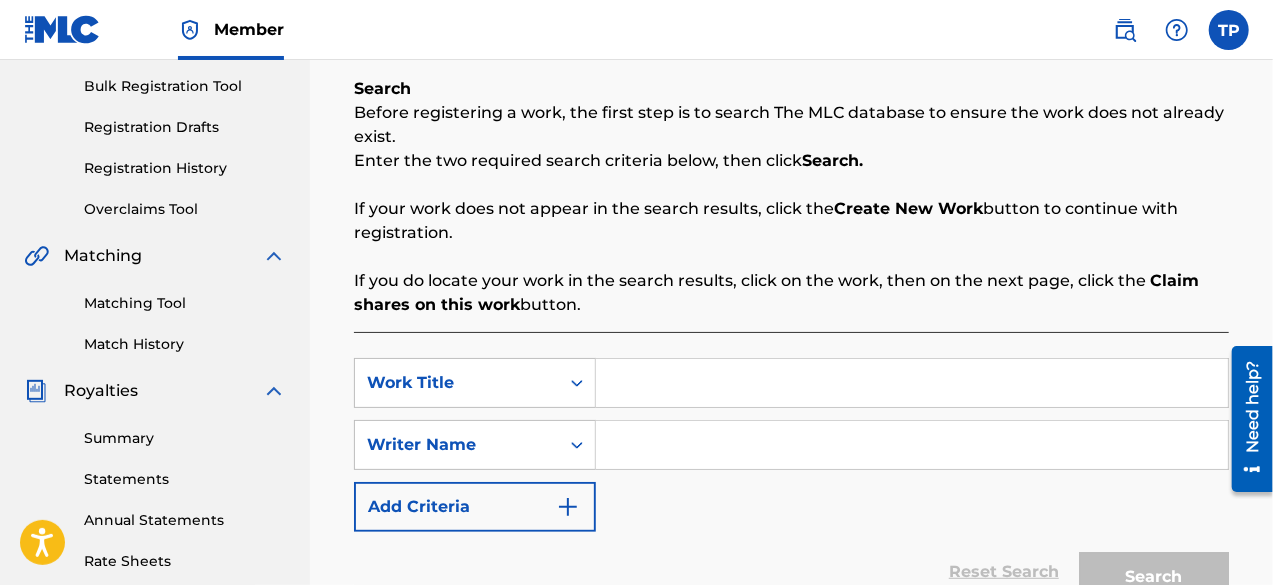 click at bounding box center [912, 383] 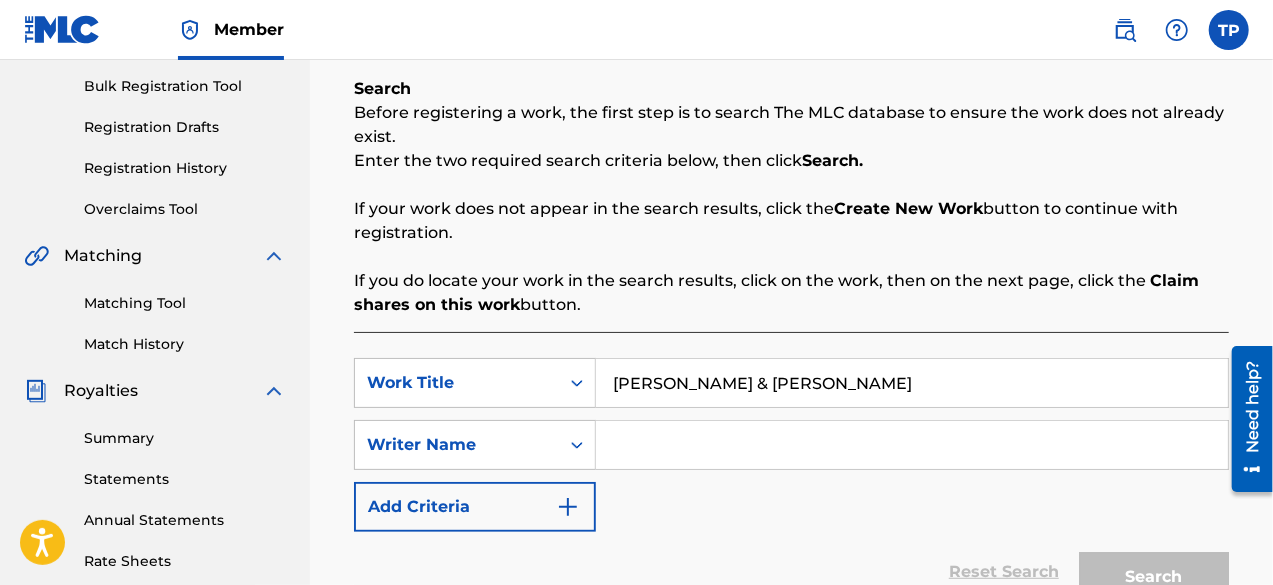 type on "Bonnie & Clyde" 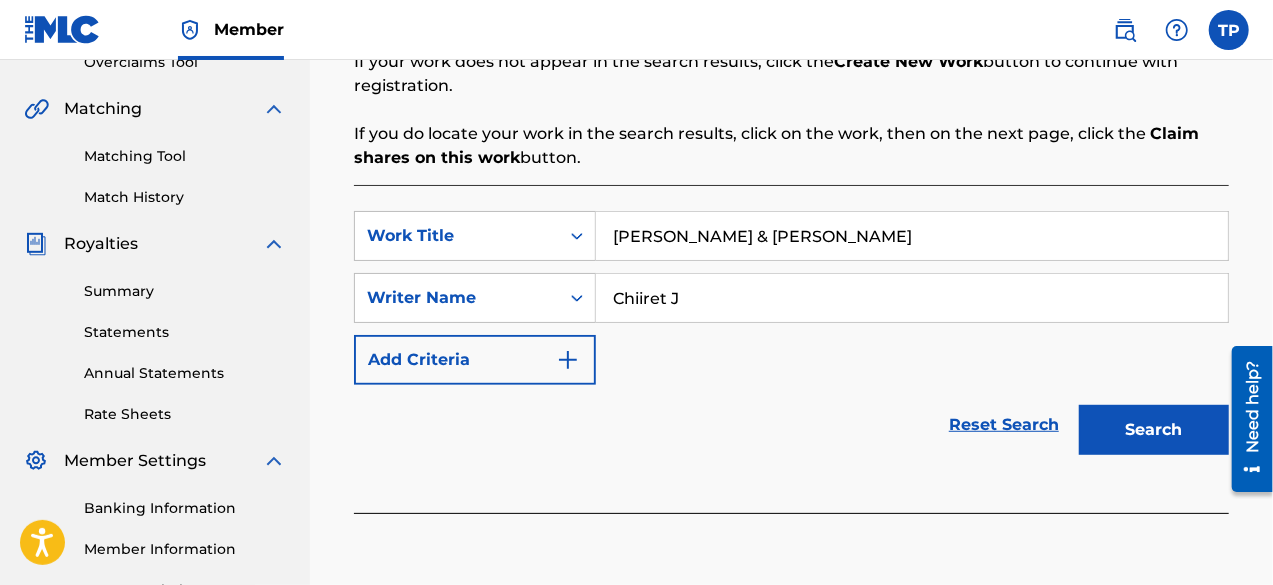 scroll, scrollTop: 438, scrollLeft: 0, axis: vertical 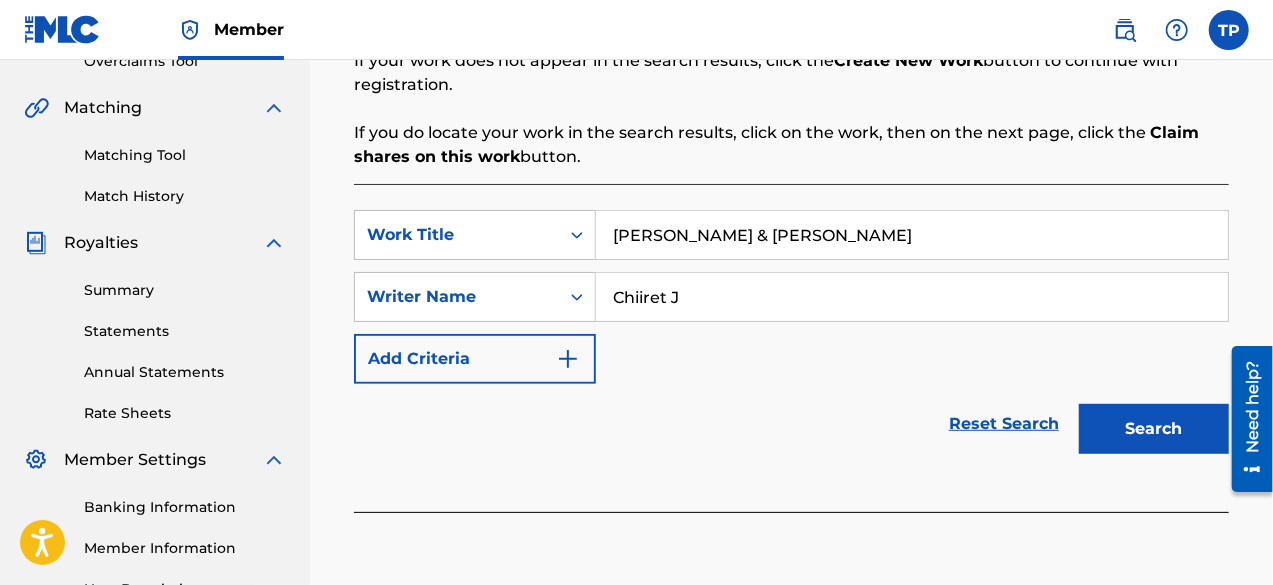 type on "Chiiret J" 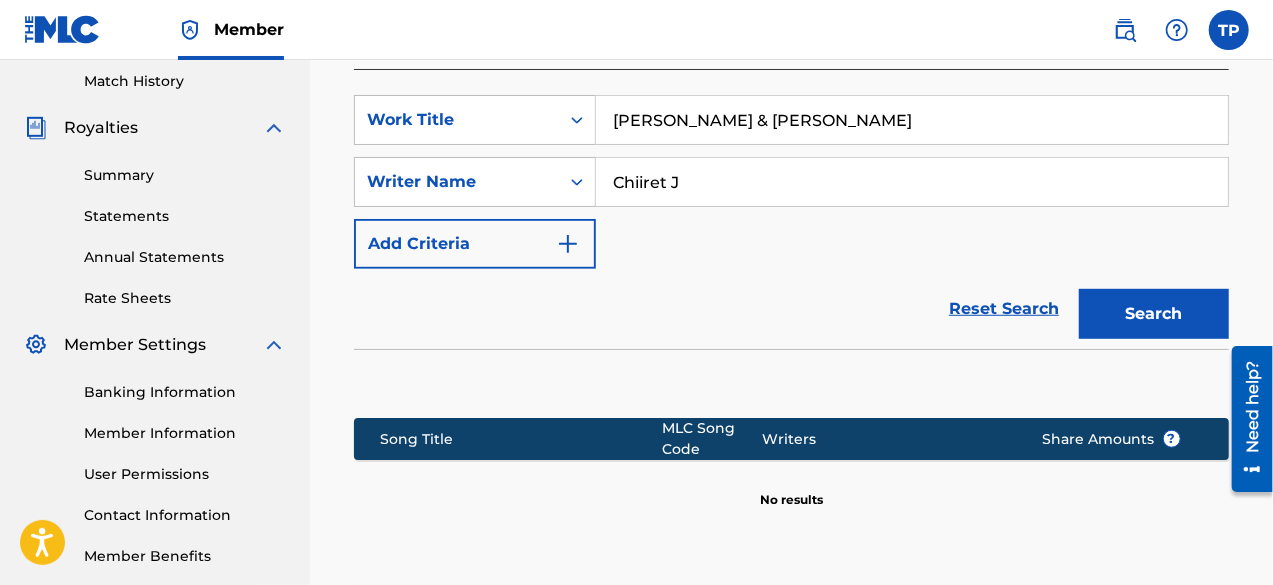 scroll, scrollTop: 742, scrollLeft: 0, axis: vertical 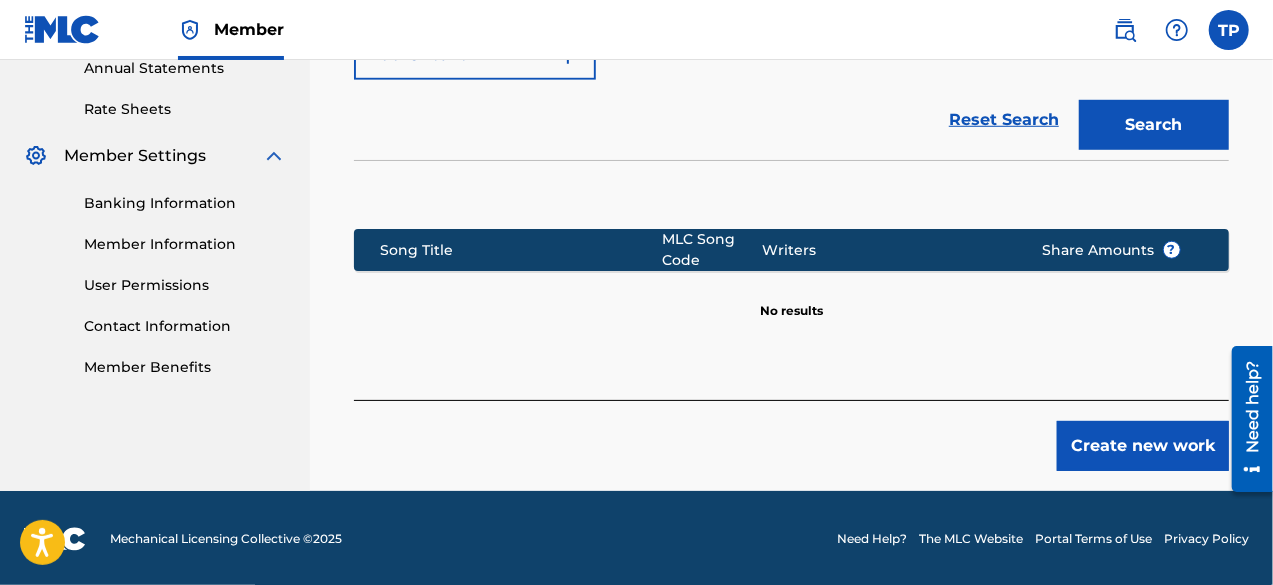 click on "Create new work" at bounding box center [1143, 446] 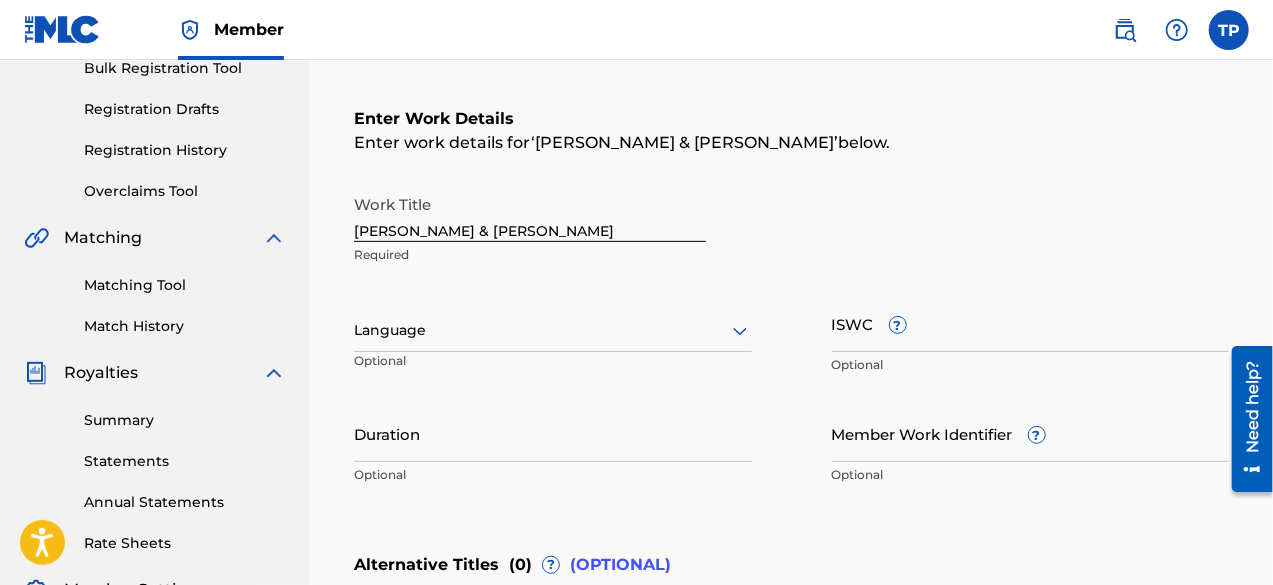 scroll, scrollTop: 300, scrollLeft: 0, axis: vertical 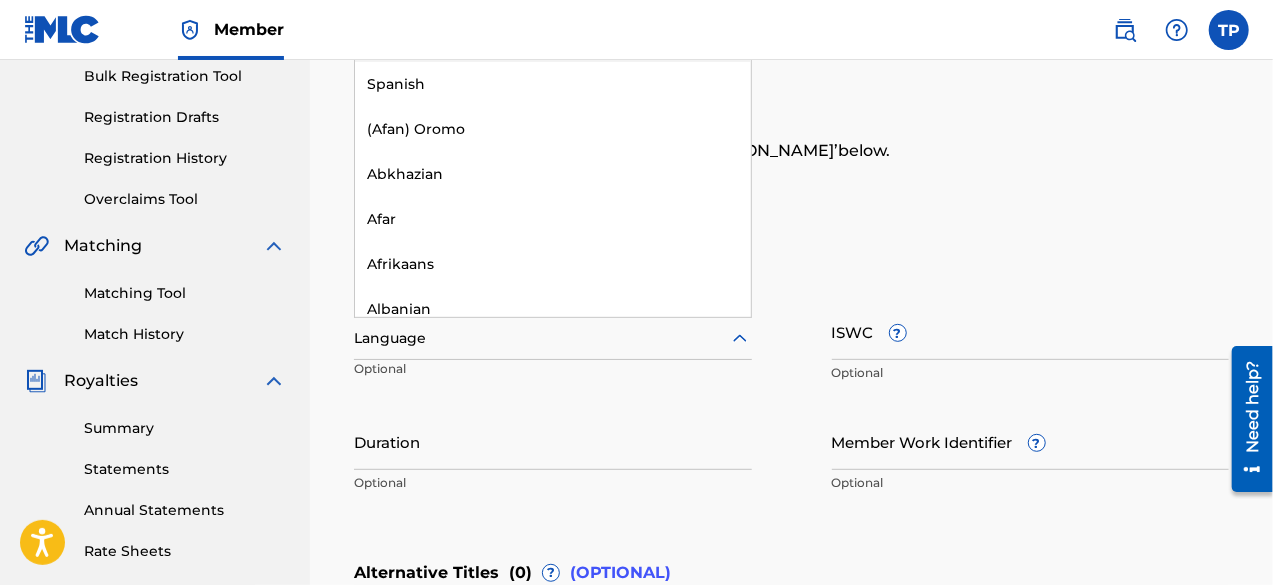 click at bounding box center (553, 338) 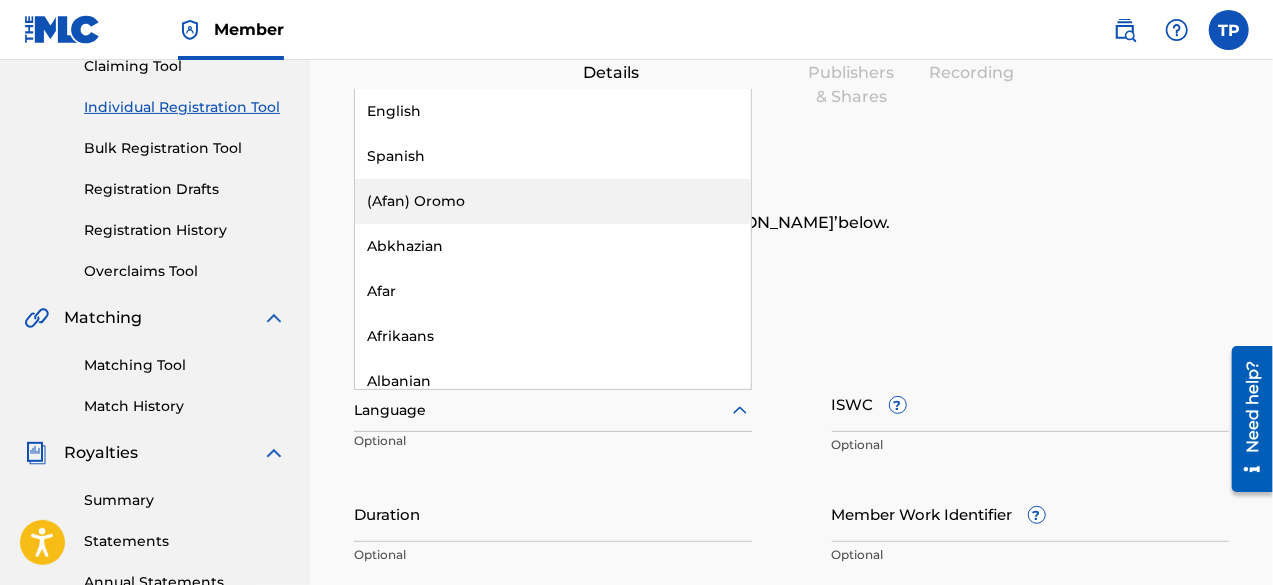 scroll, scrollTop: 226, scrollLeft: 0, axis: vertical 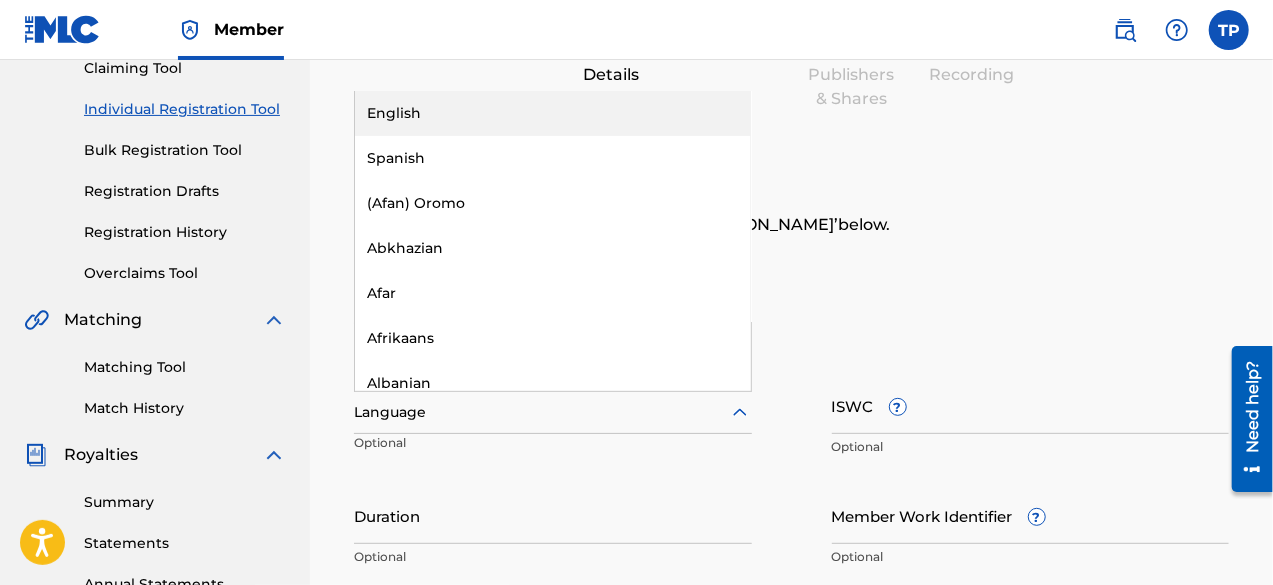 click on "English" at bounding box center [553, 113] 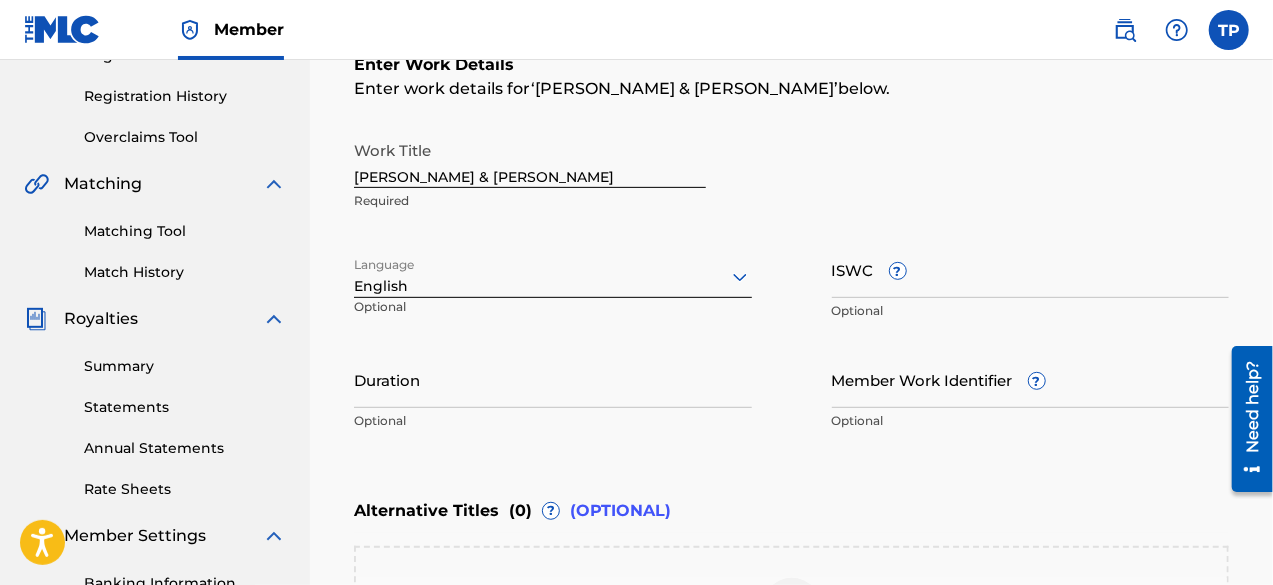 scroll, scrollTop: 372, scrollLeft: 0, axis: vertical 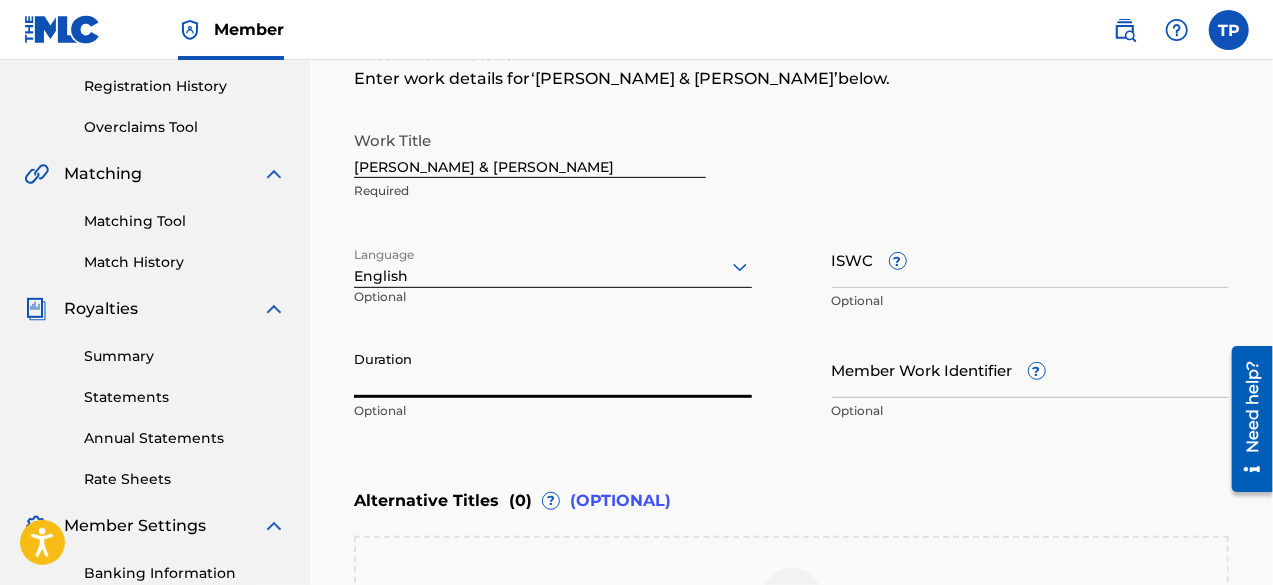 click on "Duration" at bounding box center [553, 369] 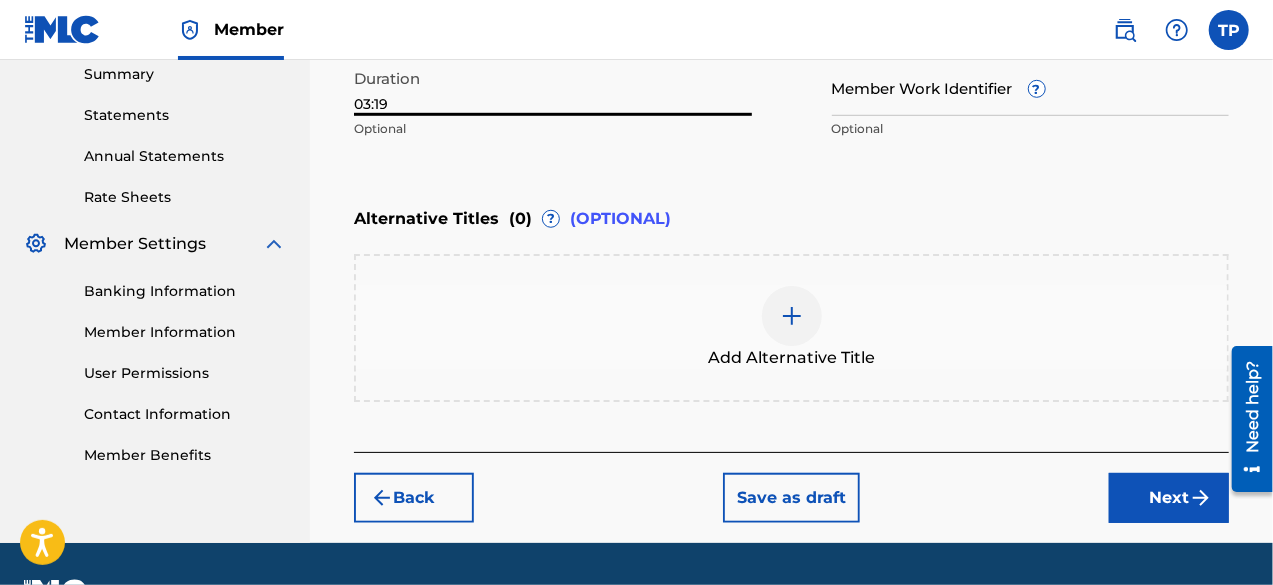 scroll, scrollTop: 658, scrollLeft: 0, axis: vertical 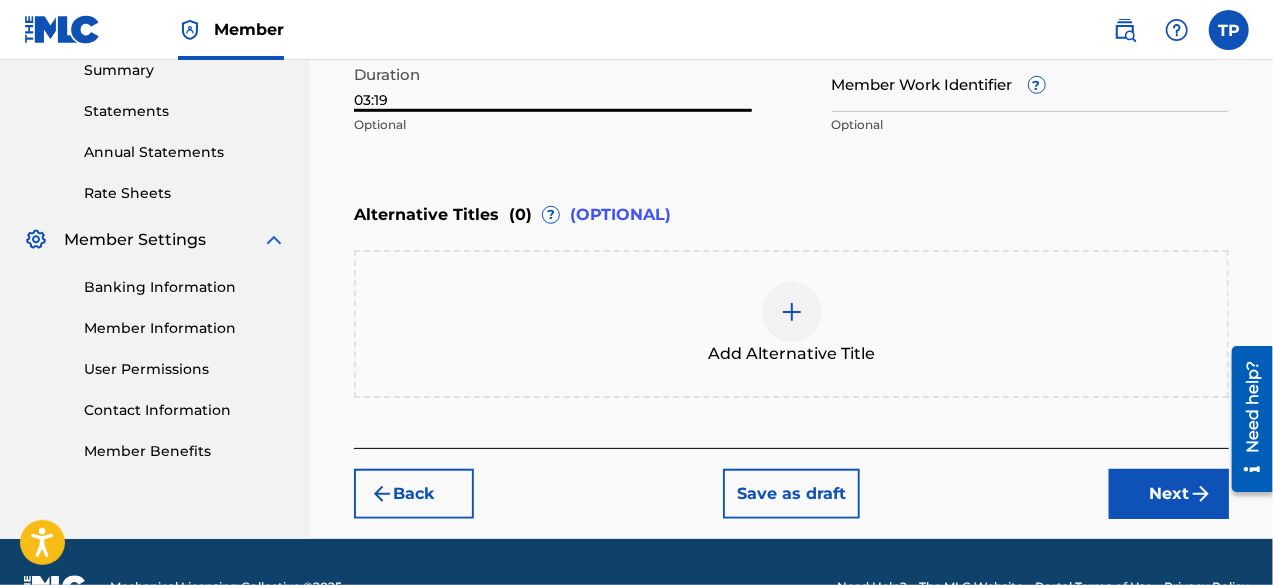type on "03:19" 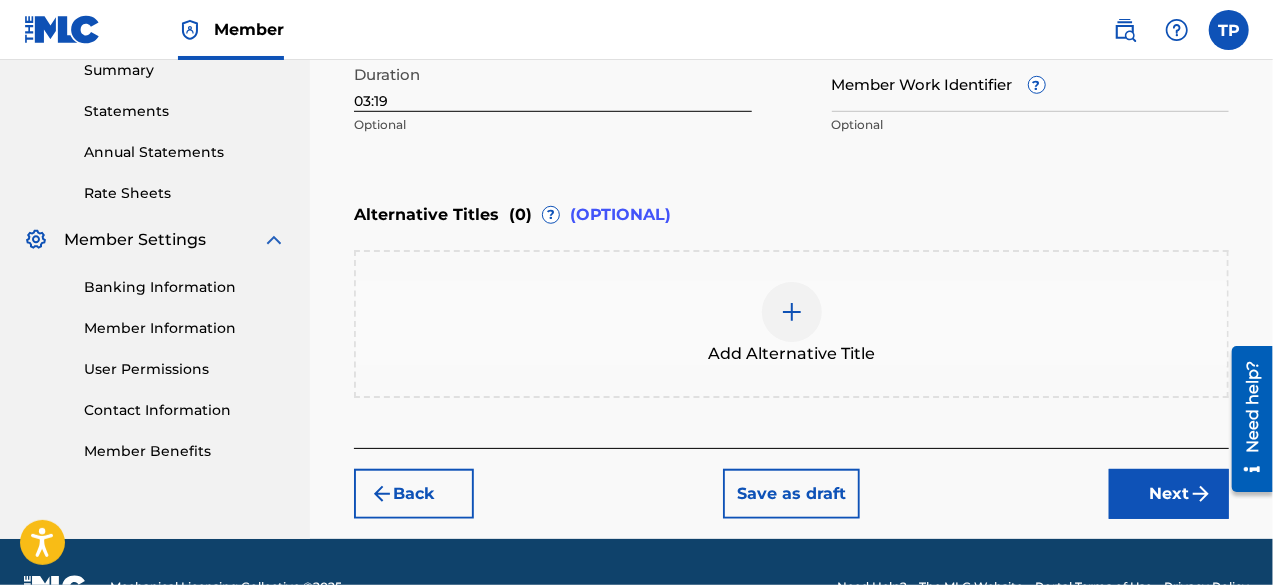 click on "Next" at bounding box center (1169, 494) 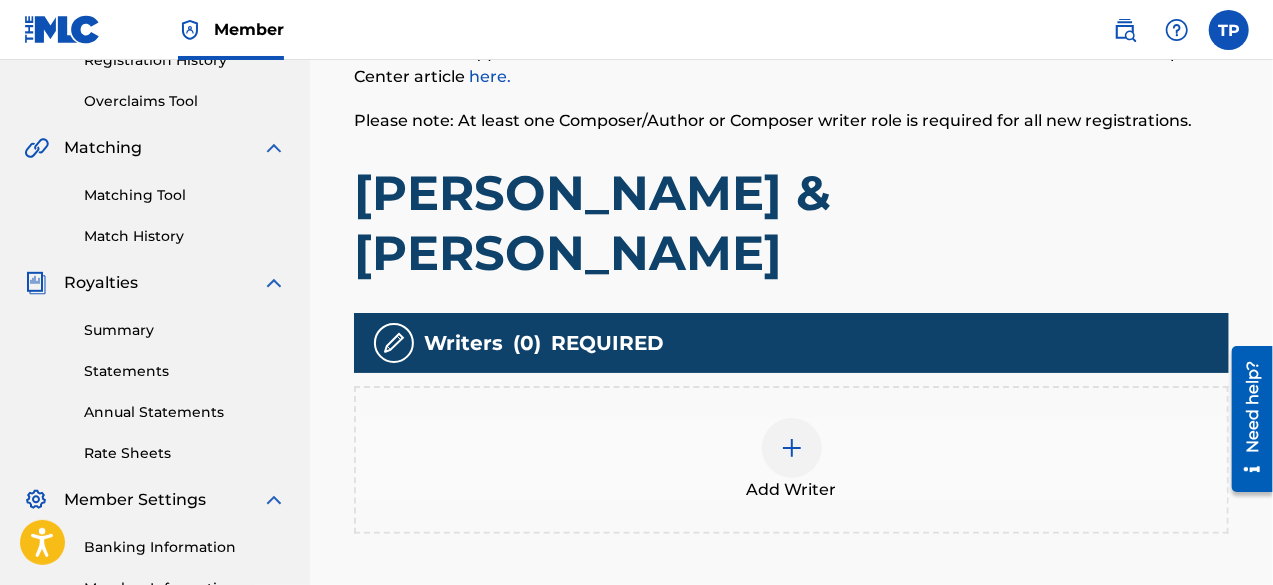 scroll, scrollTop: 399, scrollLeft: 0, axis: vertical 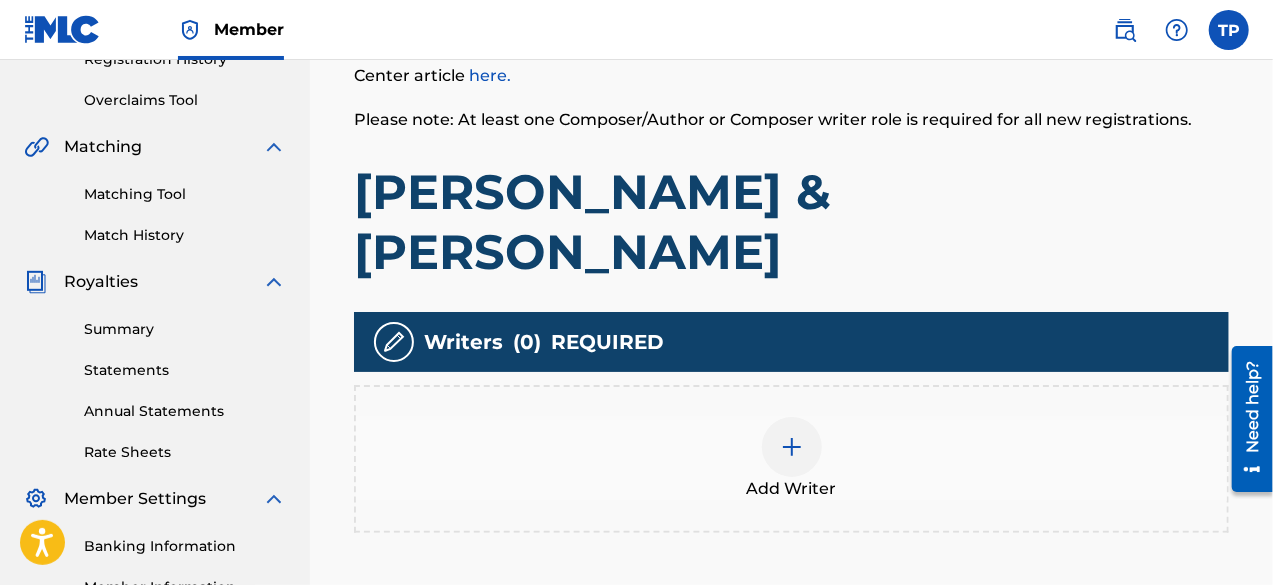 click on "Add Writer" at bounding box center (792, 489) 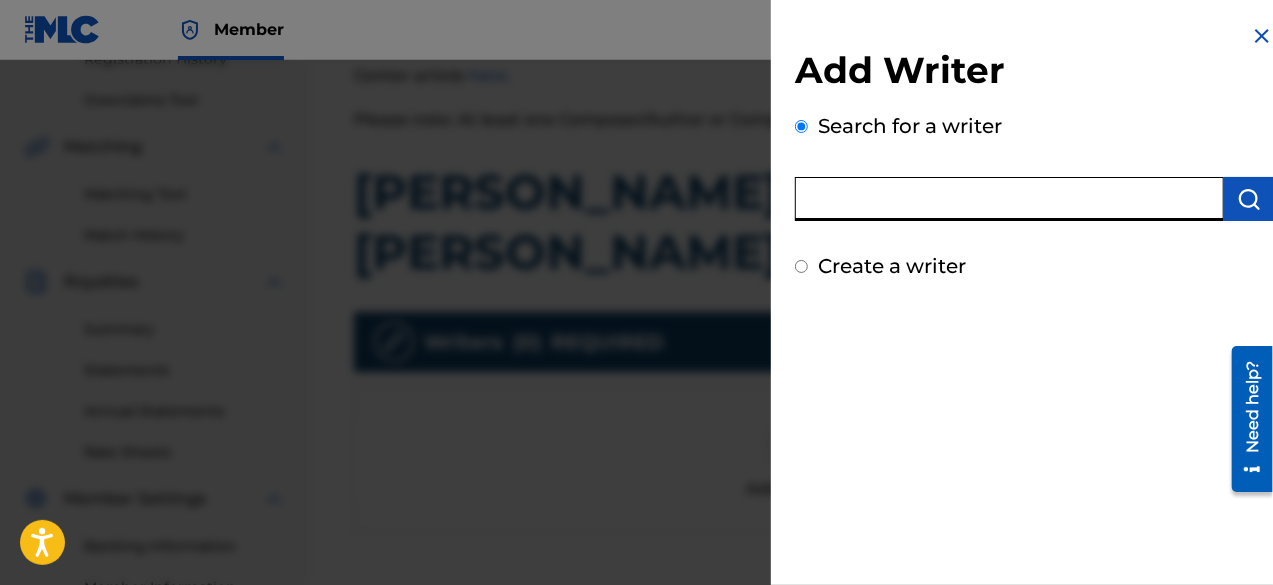 click at bounding box center [1009, 199] 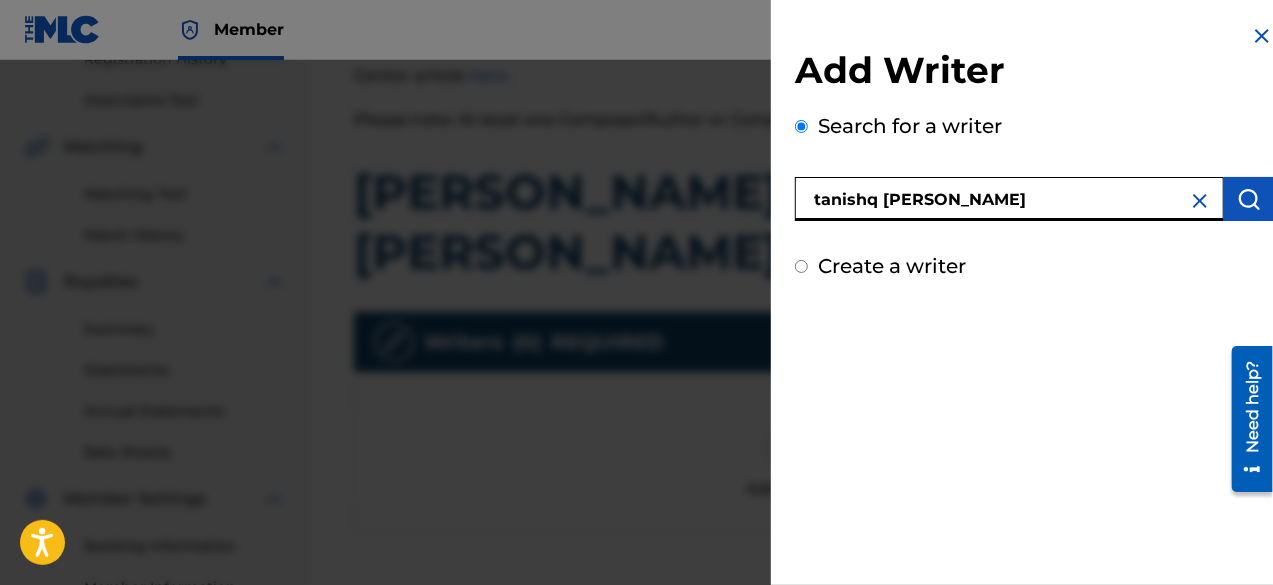 type on "tanishq phalswal" 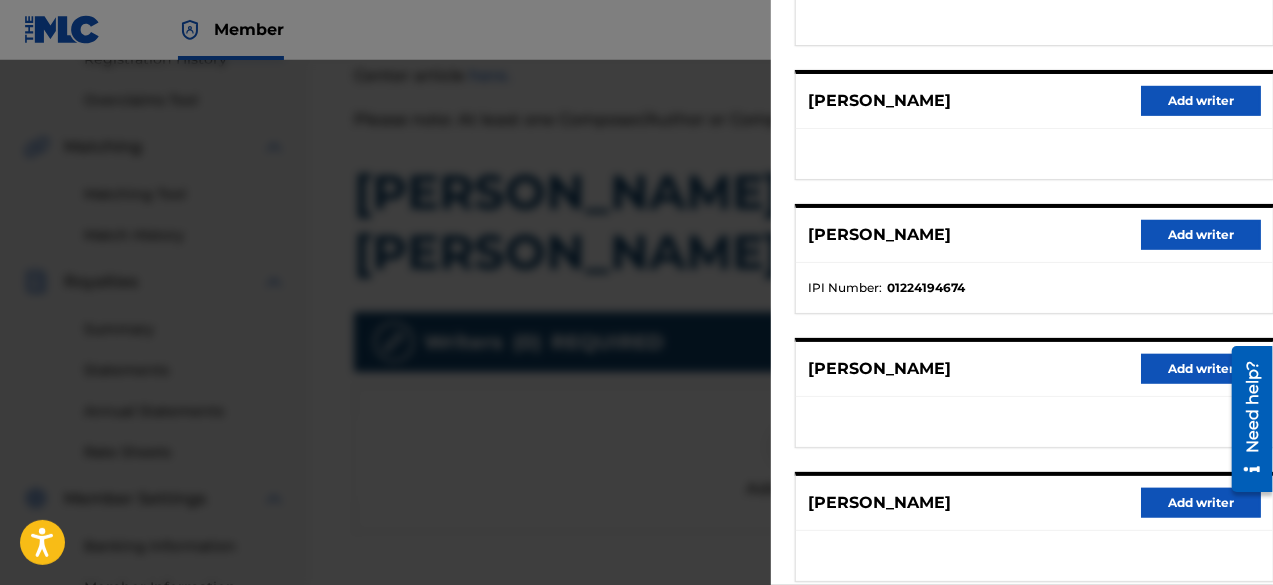 scroll, scrollTop: 403, scrollLeft: 0, axis: vertical 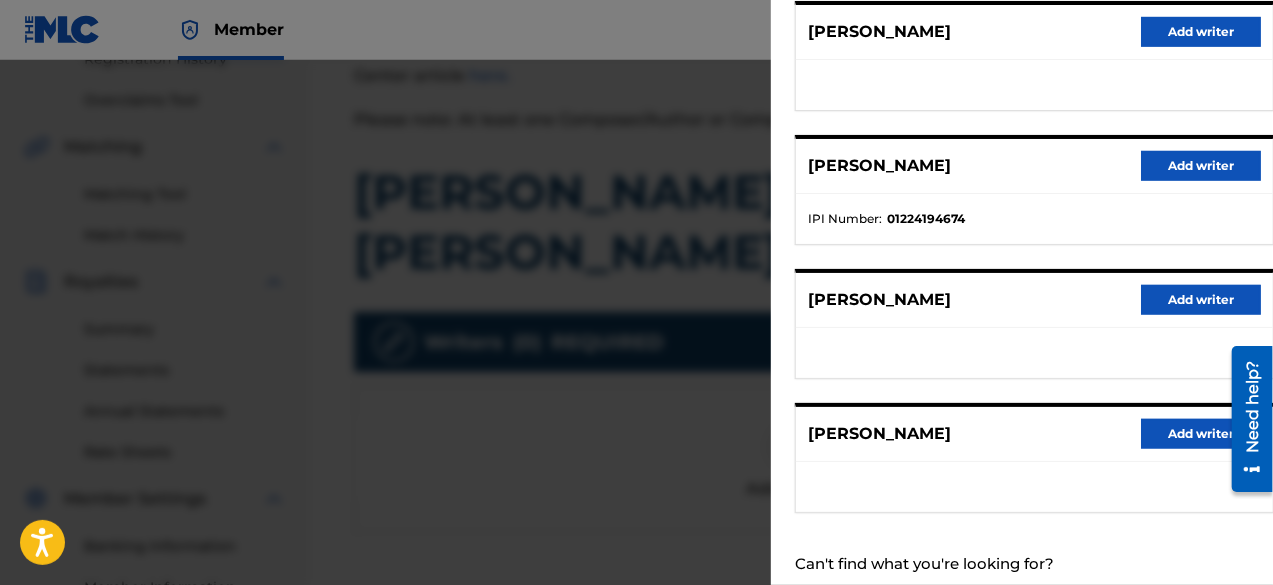 click on "Add writer" at bounding box center (1201, 166) 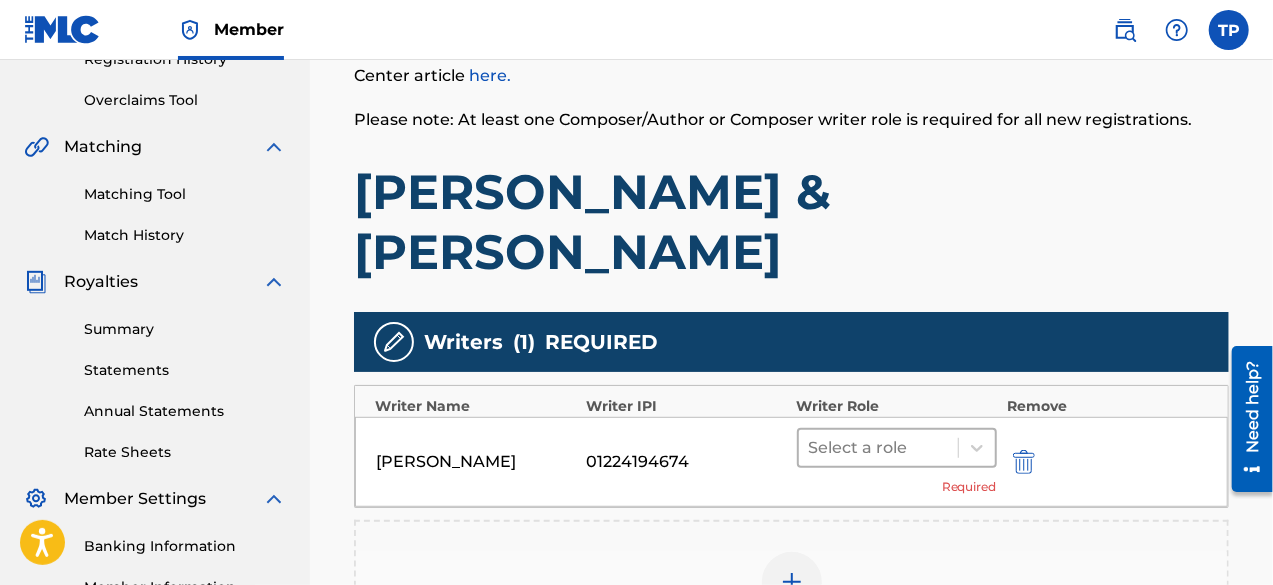 click at bounding box center [878, 448] 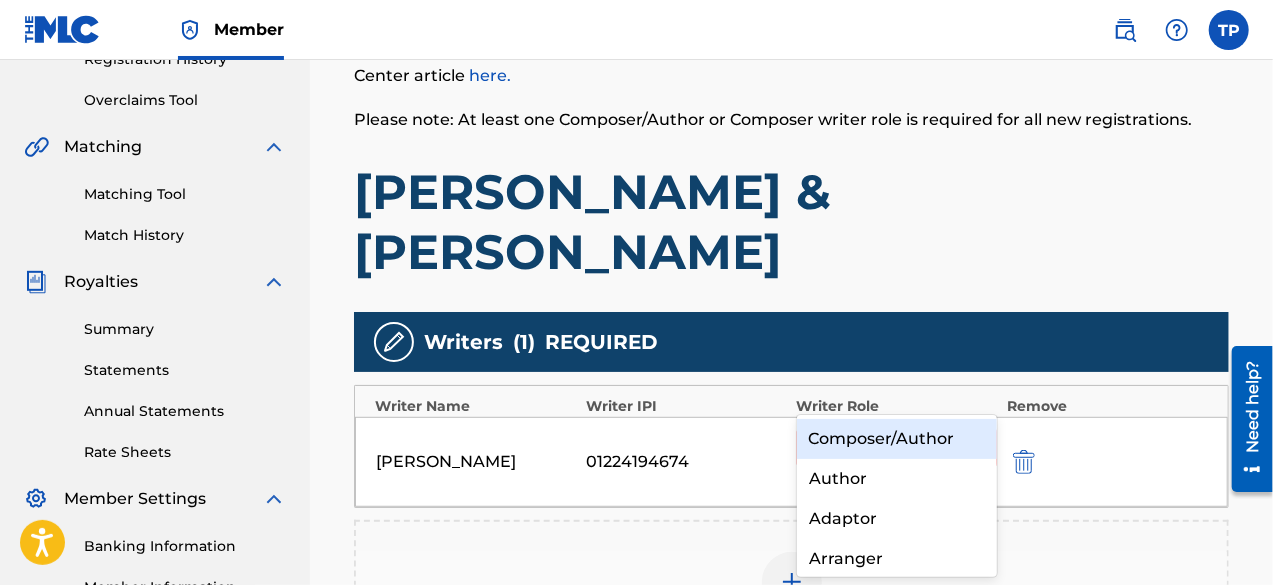 click on "Composer/Author" at bounding box center [897, 439] 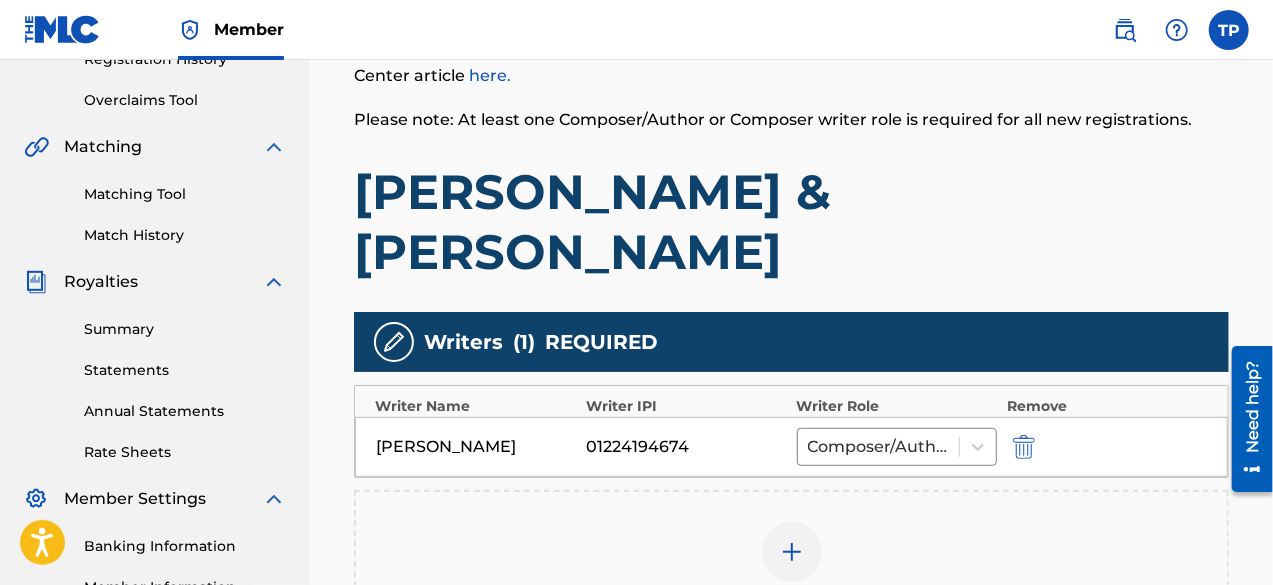 scroll, scrollTop: 673, scrollLeft: 0, axis: vertical 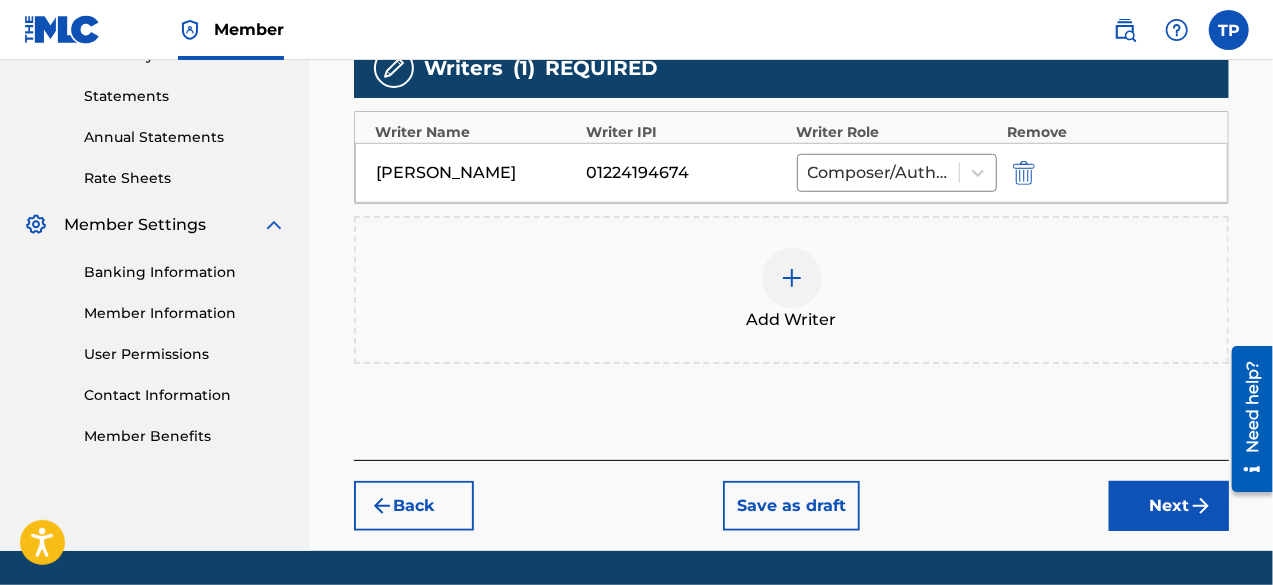 click on "Next" at bounding box center [1169, 506] 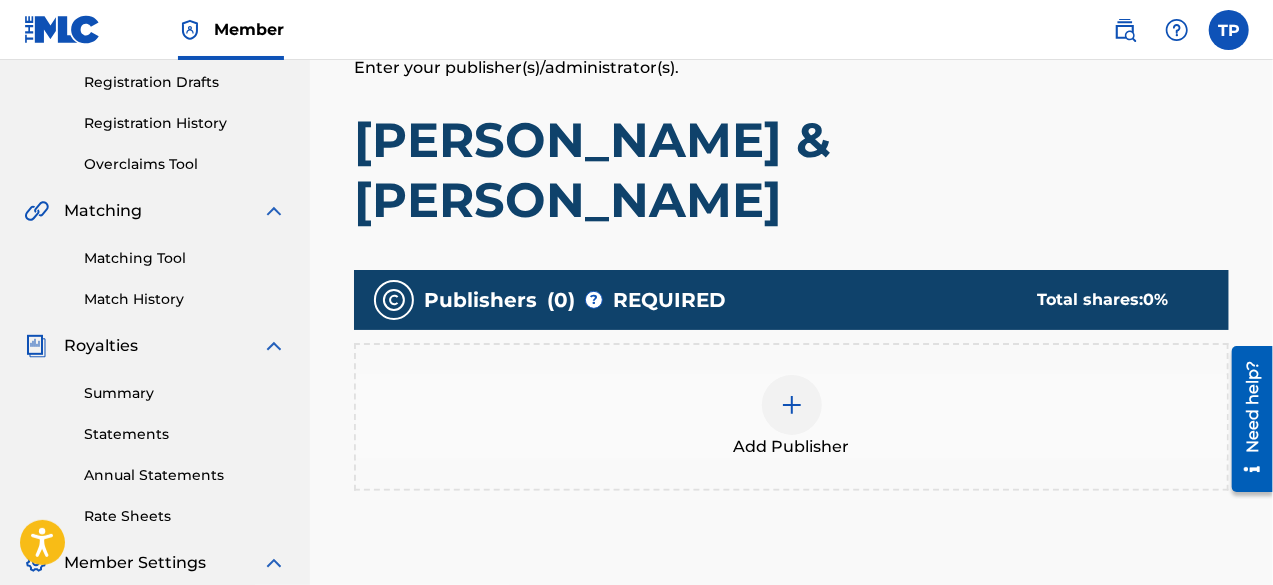 scroll, scrollTop: 337, scrollLeft: 0, axis: vertical 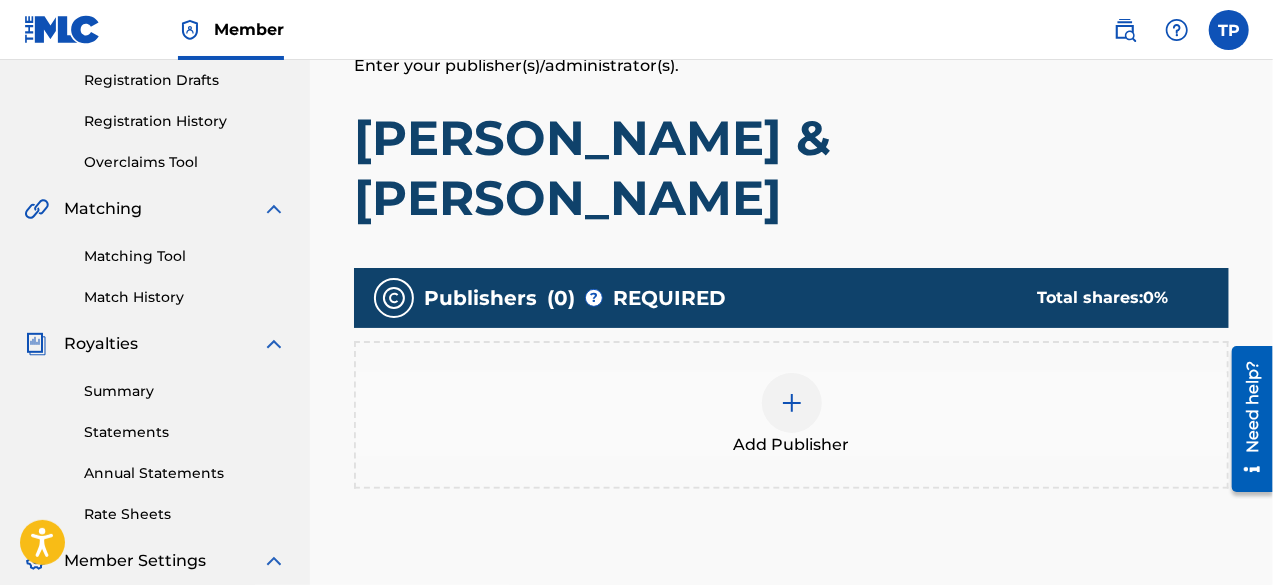 click on "Add Publisher" at bounding box center (791, 415) 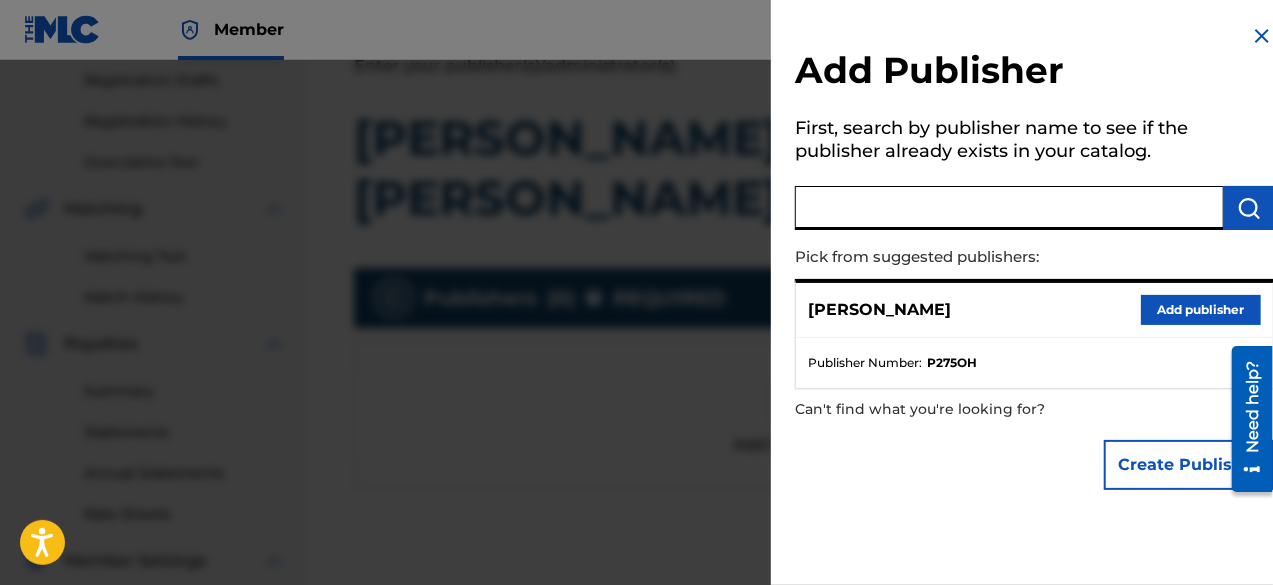 click at bounding box center (1009, 208) 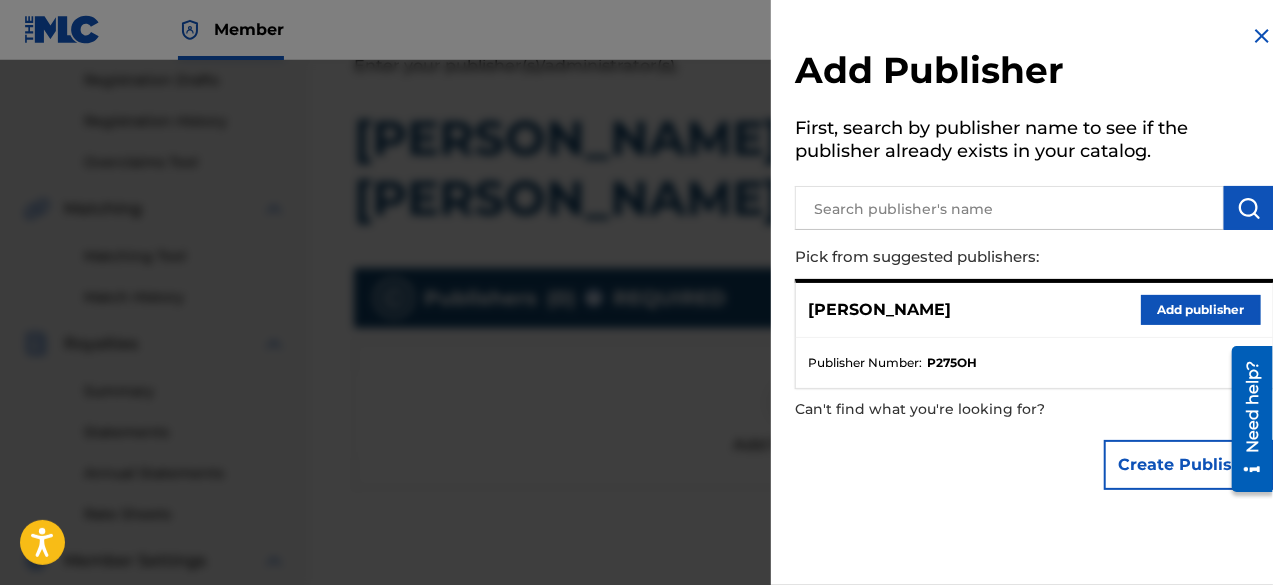 click on "Add publisher" at bounding box center [1201, 310] 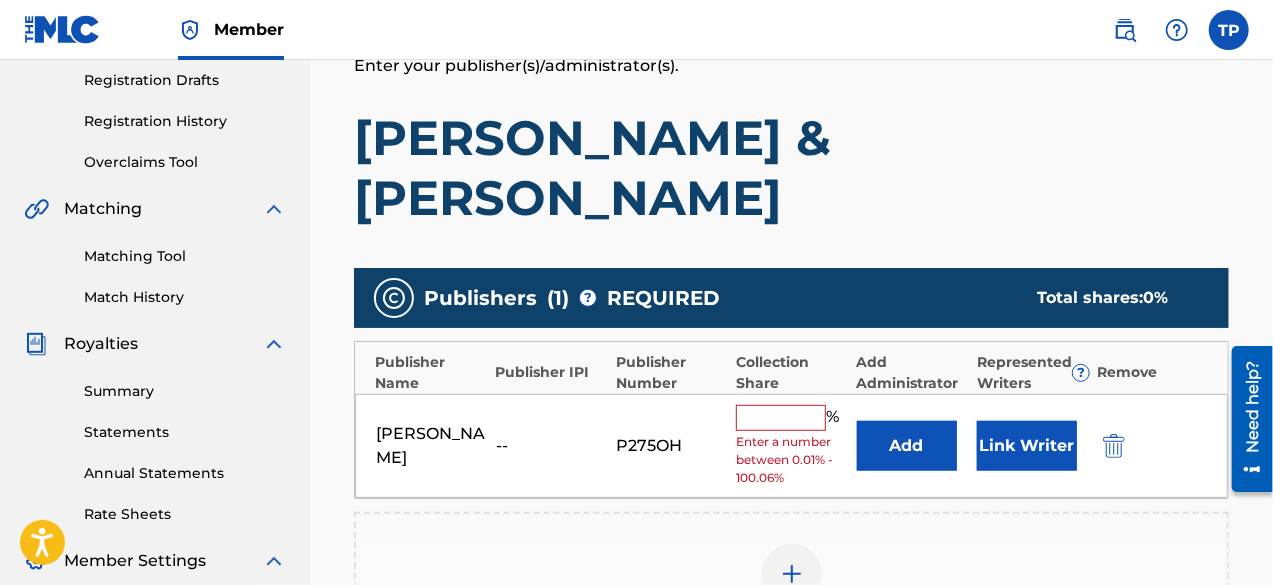 click at bounding box center [781, 418] 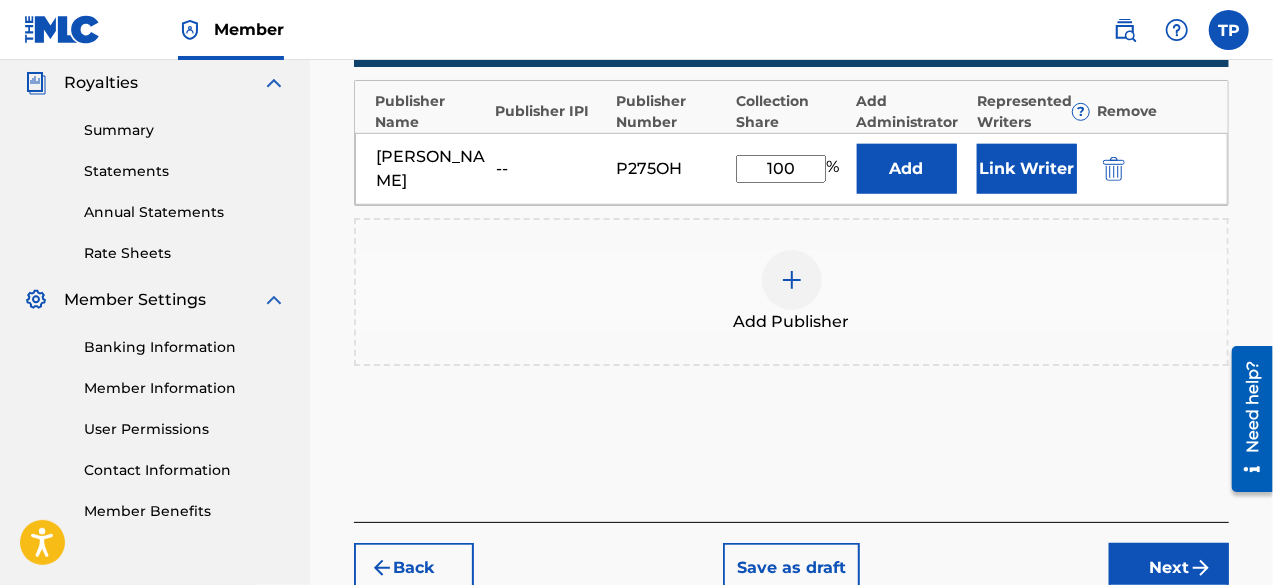 type on "100" 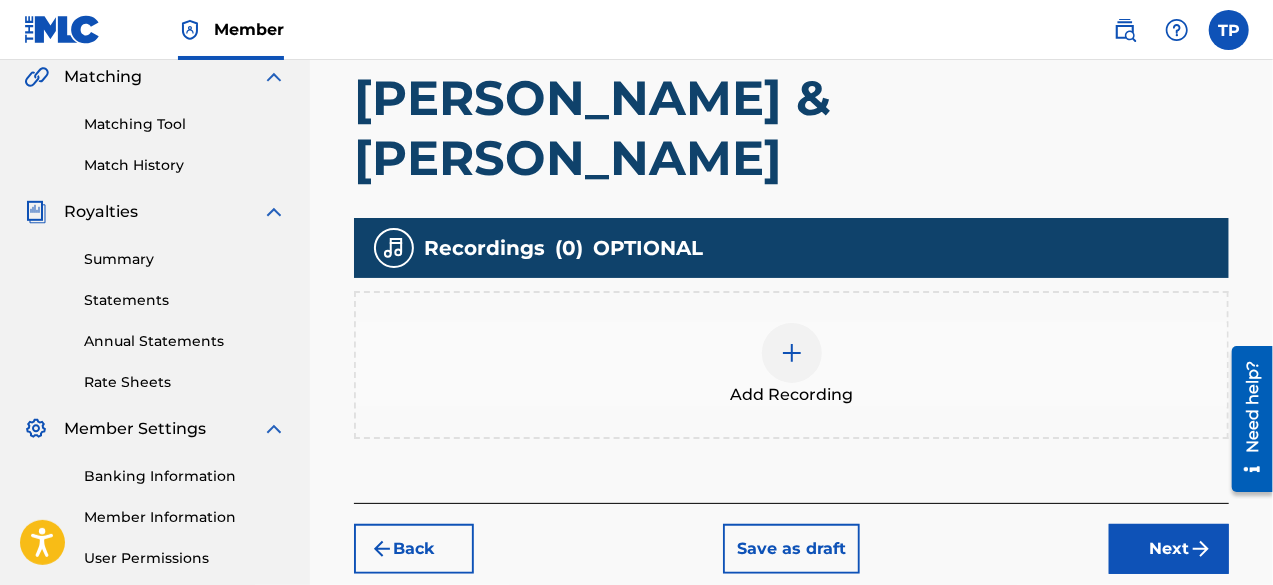 scroll, scrollTop: 470, scrollLeft: 0, axis: vertical 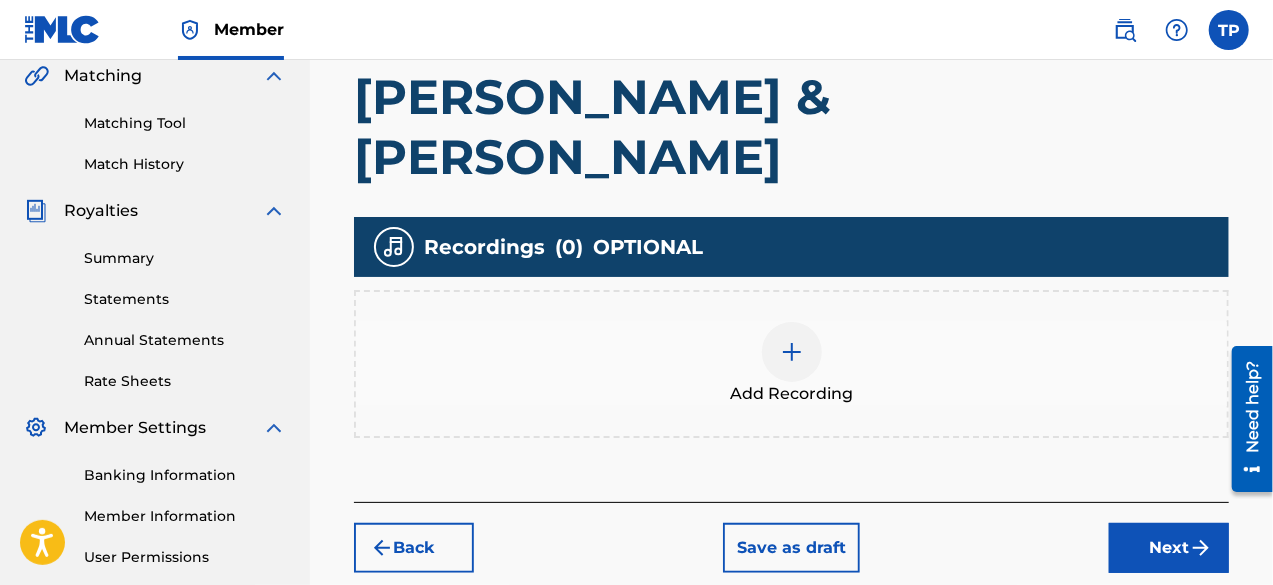 click on "Add Recording" at bounding box center (791, 364) 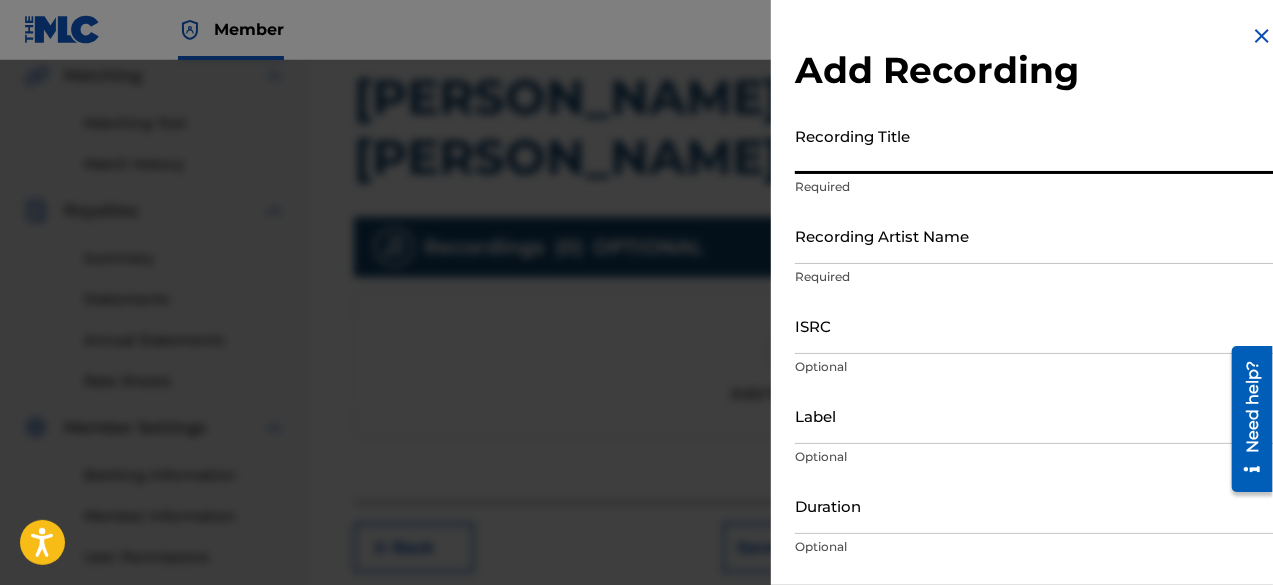 click on "Recording Title" at bounding box center [1034, 145] 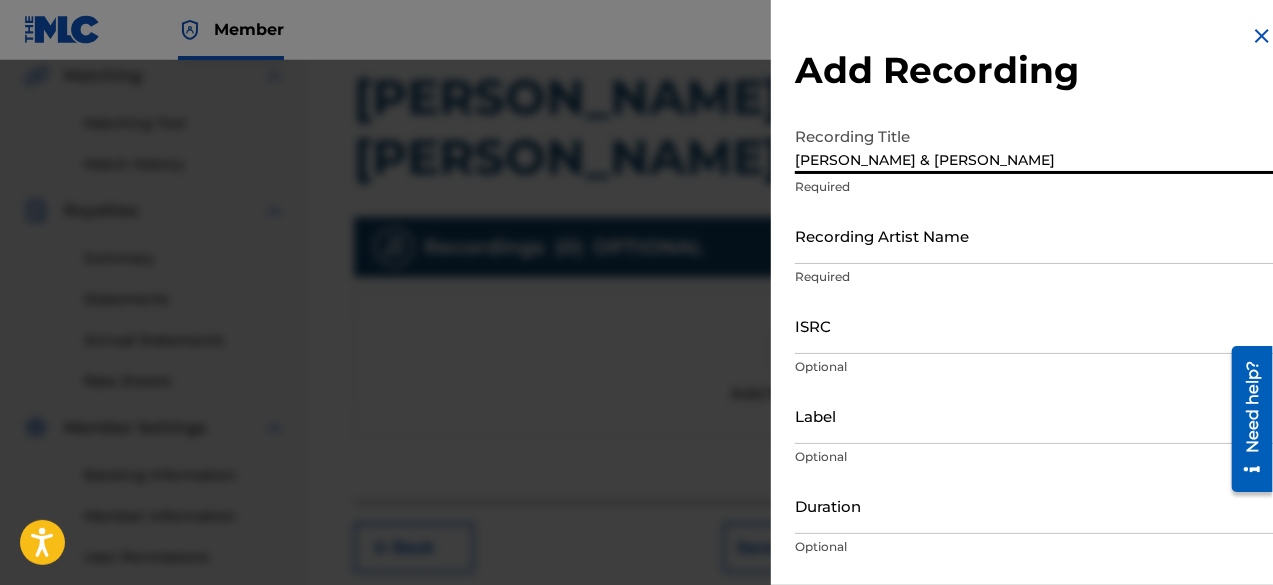 type on "Bonnie & Clyde" 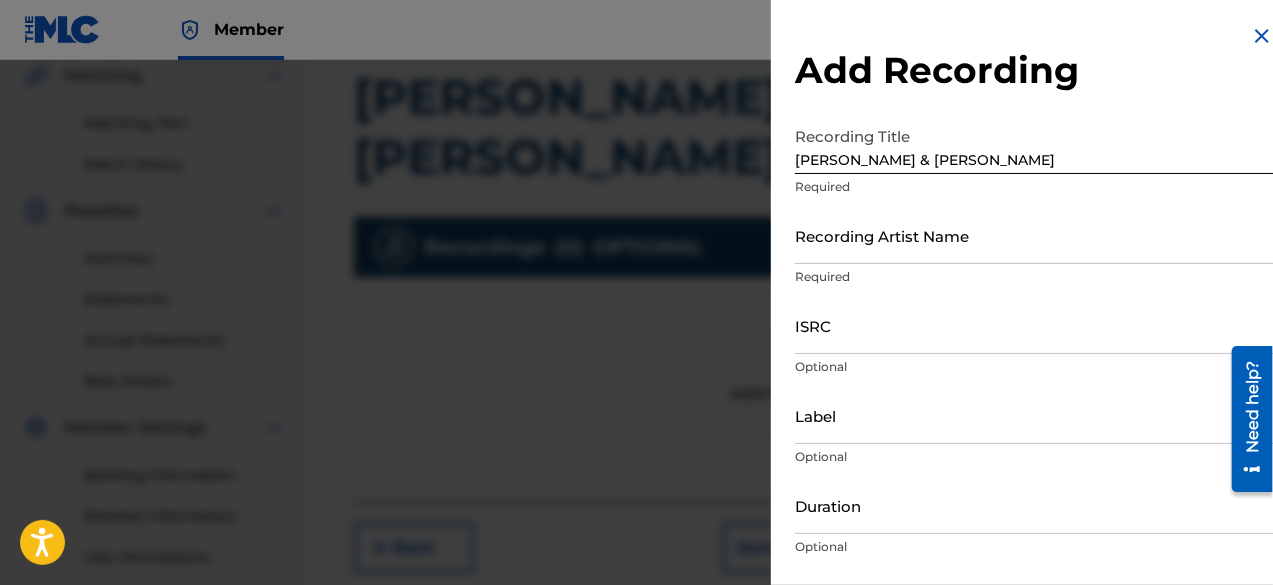 click at bounding box center [636, 352] 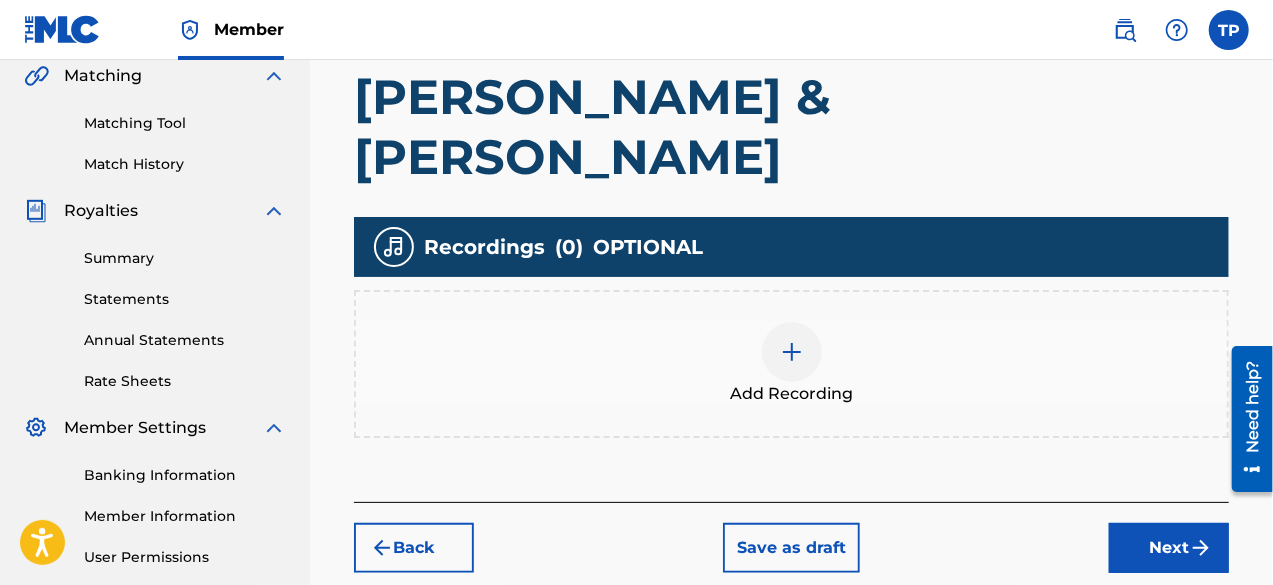 click on "Add Recording" at bounding box center (791, 364) 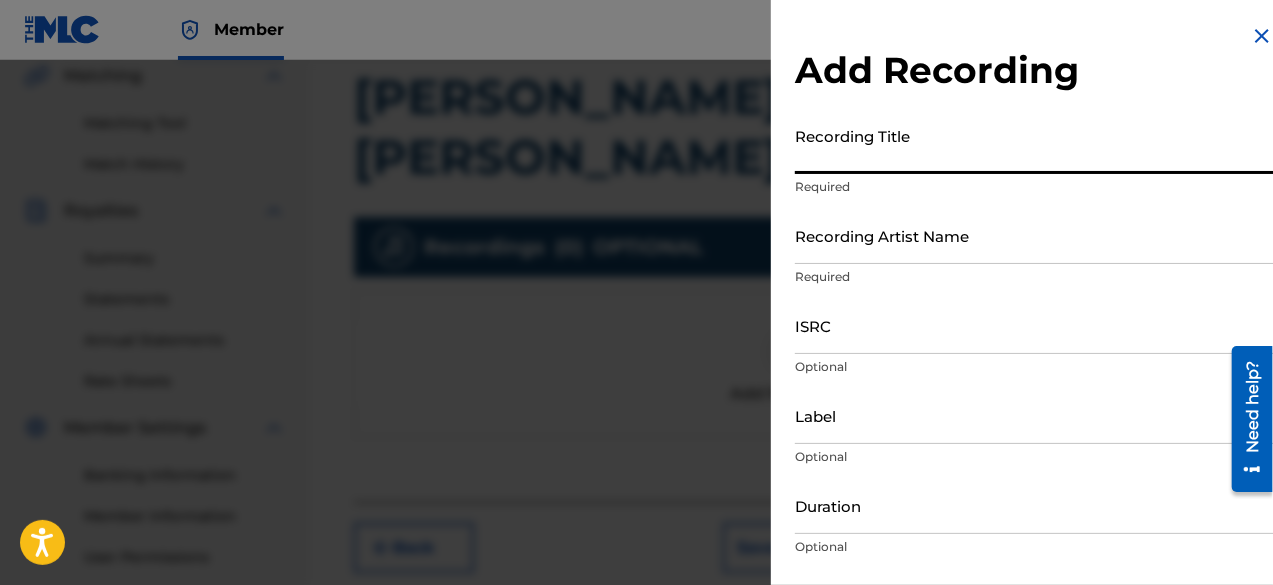 click on "Recording Title" at bounding box center (1034, 145) 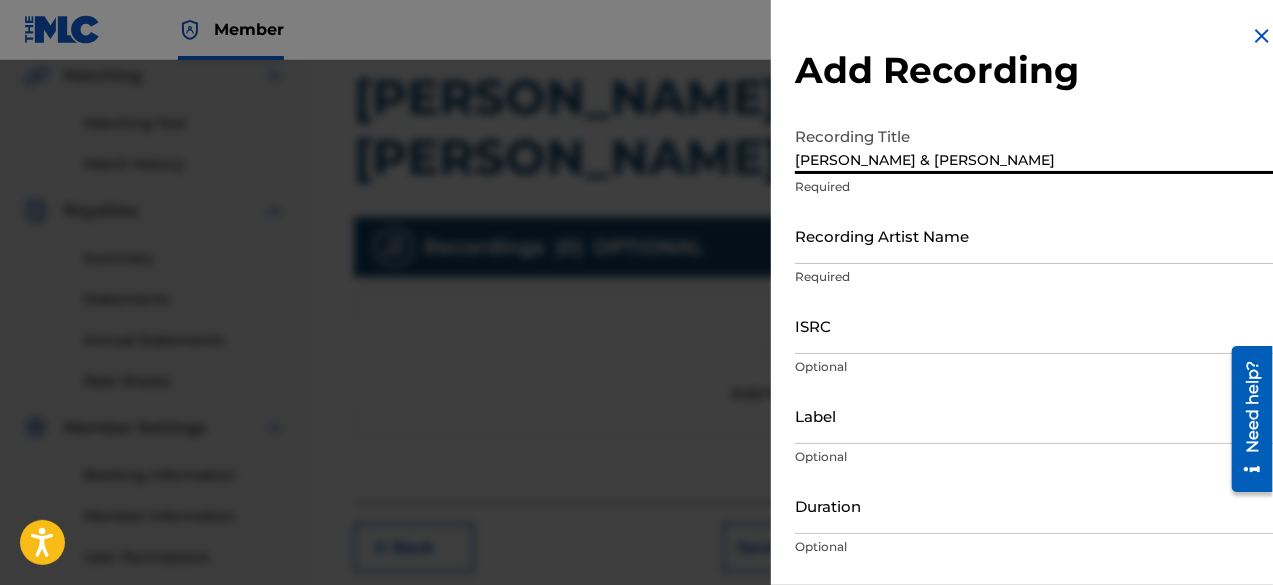 type on "Bonnie & Clyde" 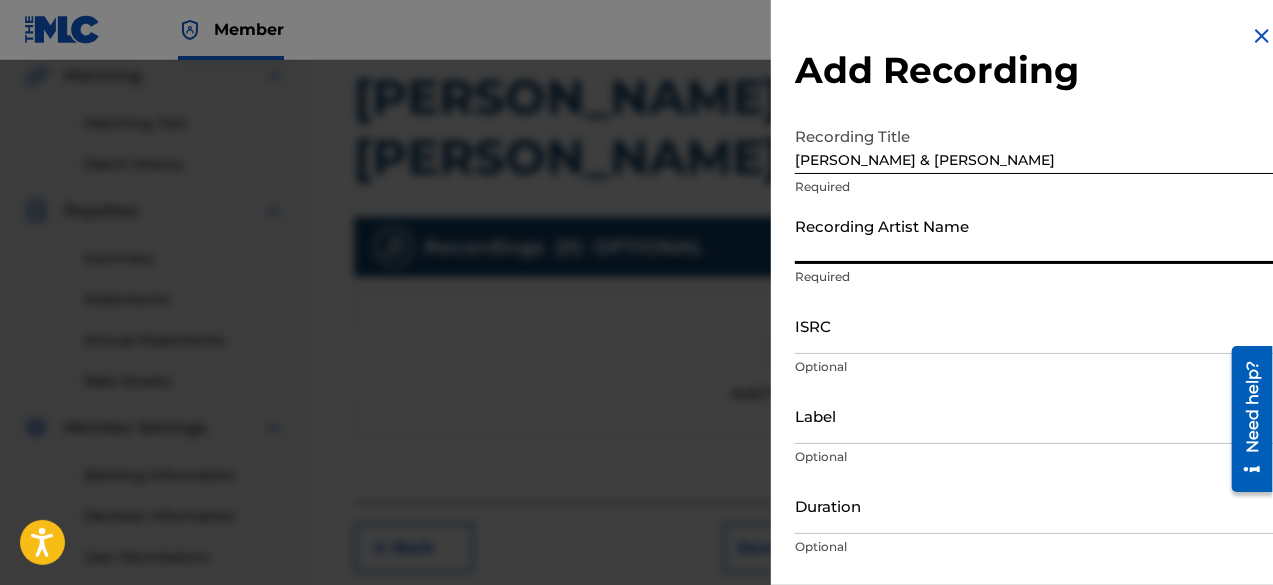 click on "Recording Artist Name" at bounding box center (1034, 235) 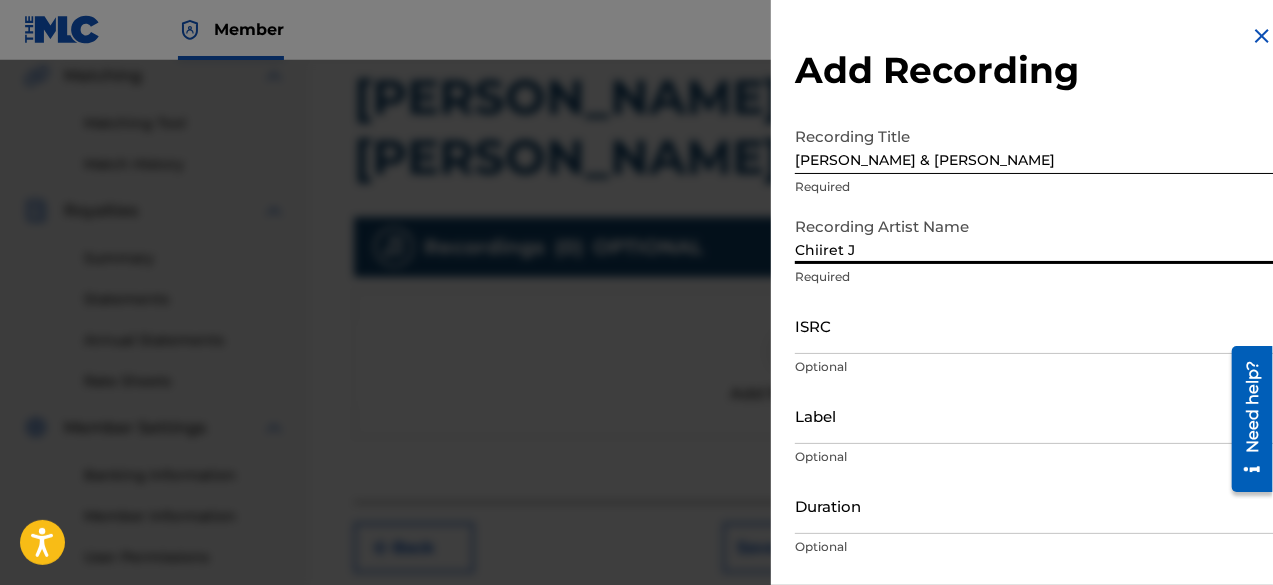type on "Chiiret J" 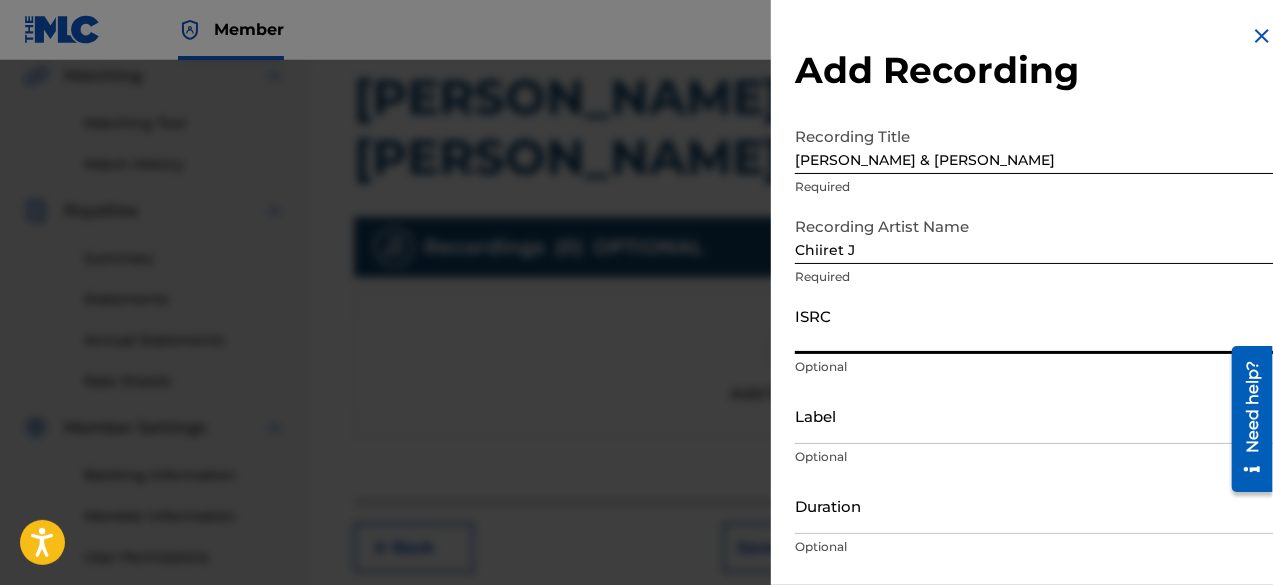 click on "ISRC" at bounding box center (1034, 325) 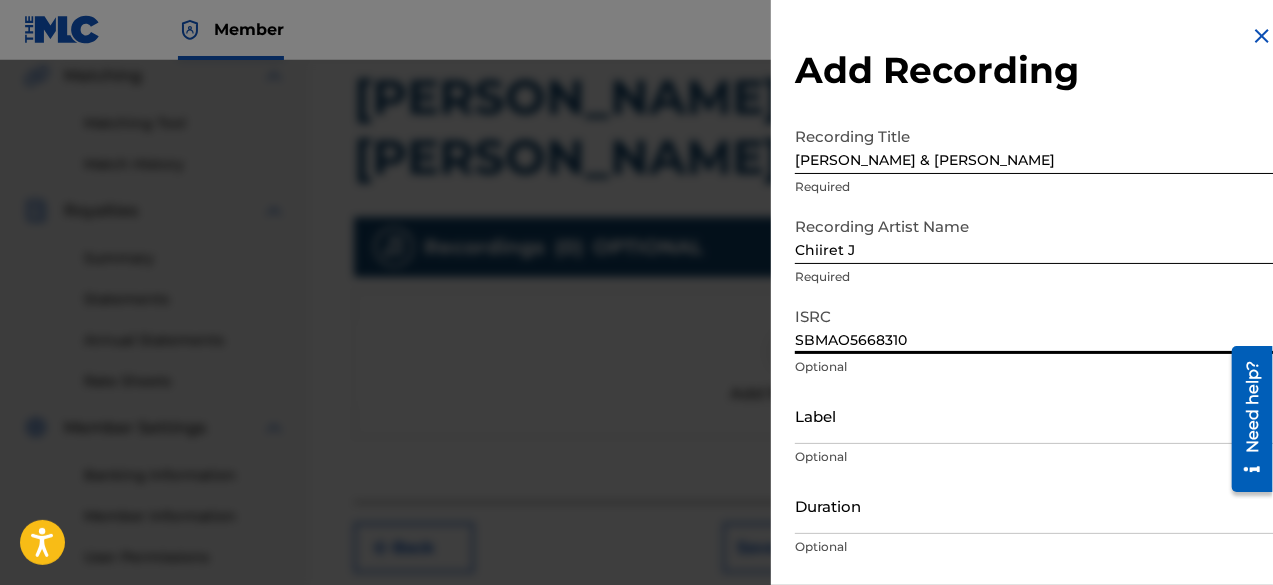 scroll, scrollTop: 56, scrollLeft: 0, axis: vertical 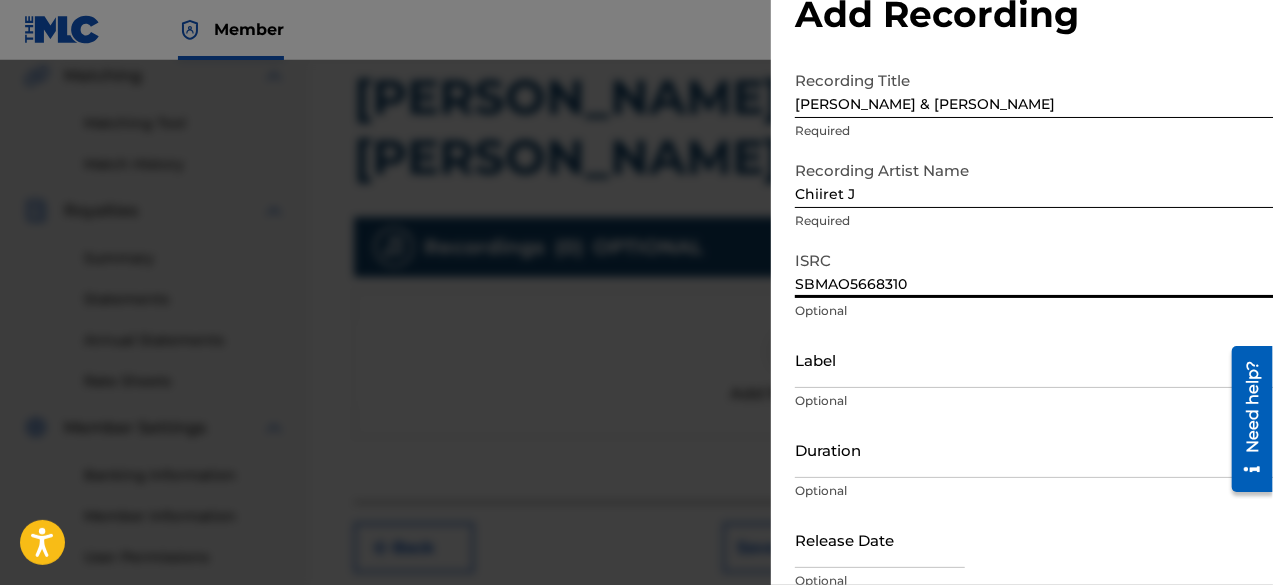 type on "SBMAO5668310" 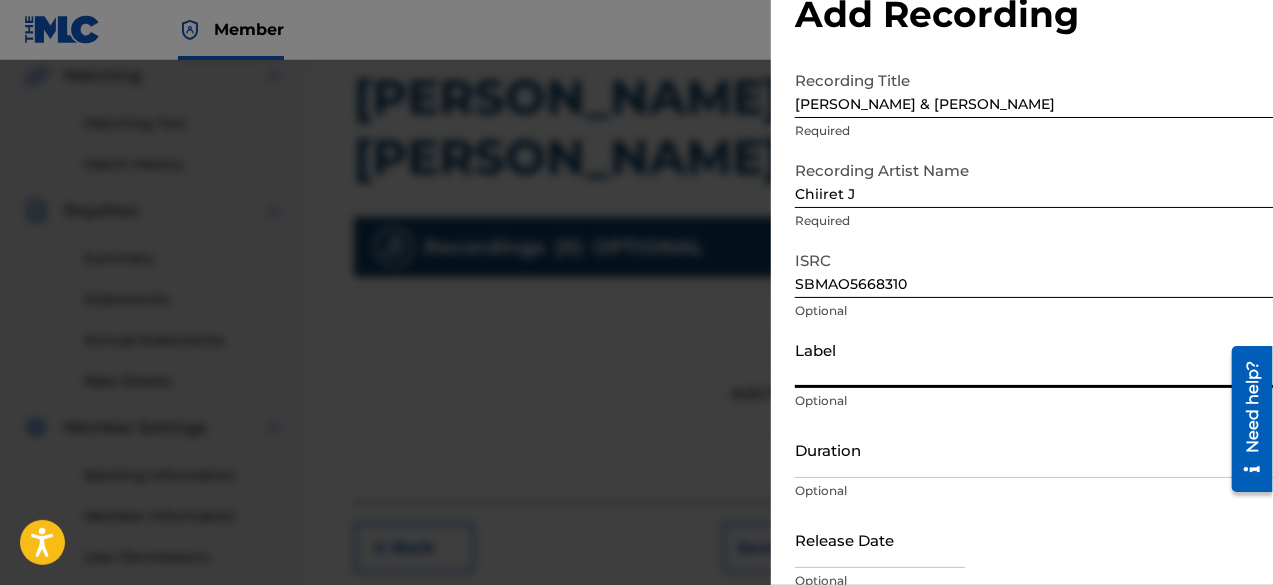 click on "Label" at bounding box center (1034, 359) 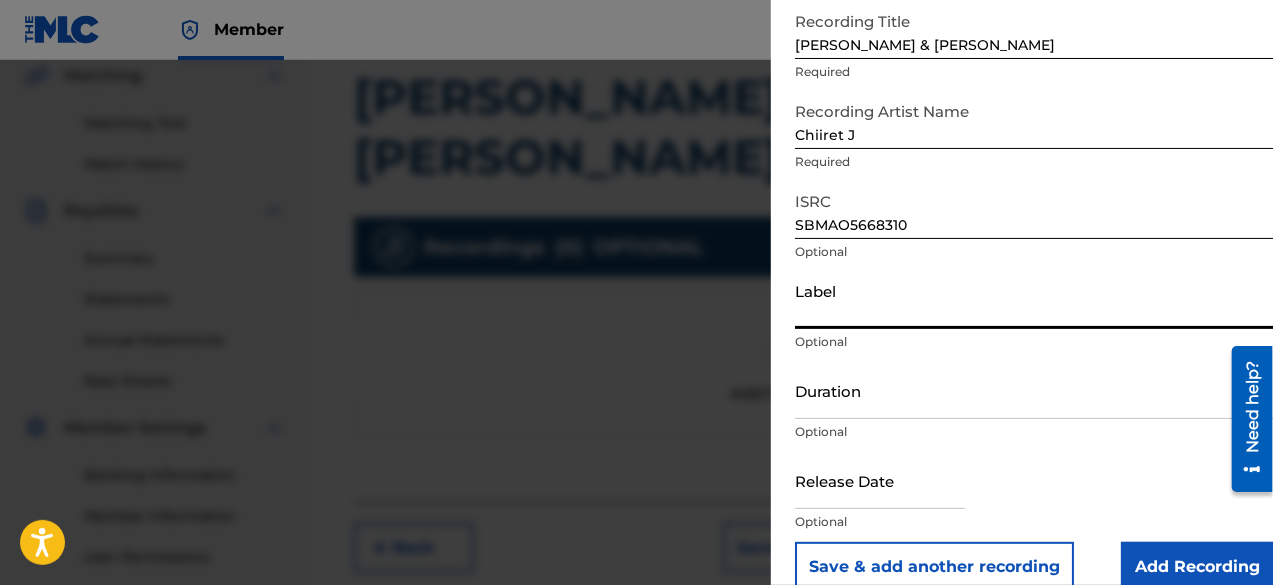 click on "Duration" at bounding box center (1034, 390) 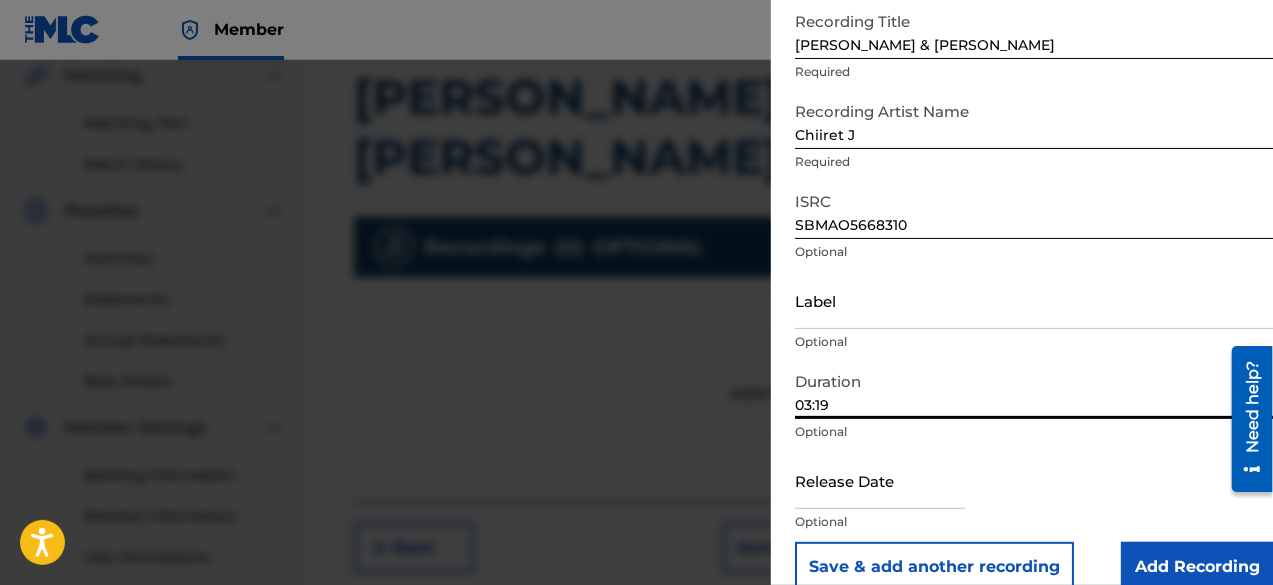 scroll, scrollTop: 520, scrollLeft: 0, axis: vertical 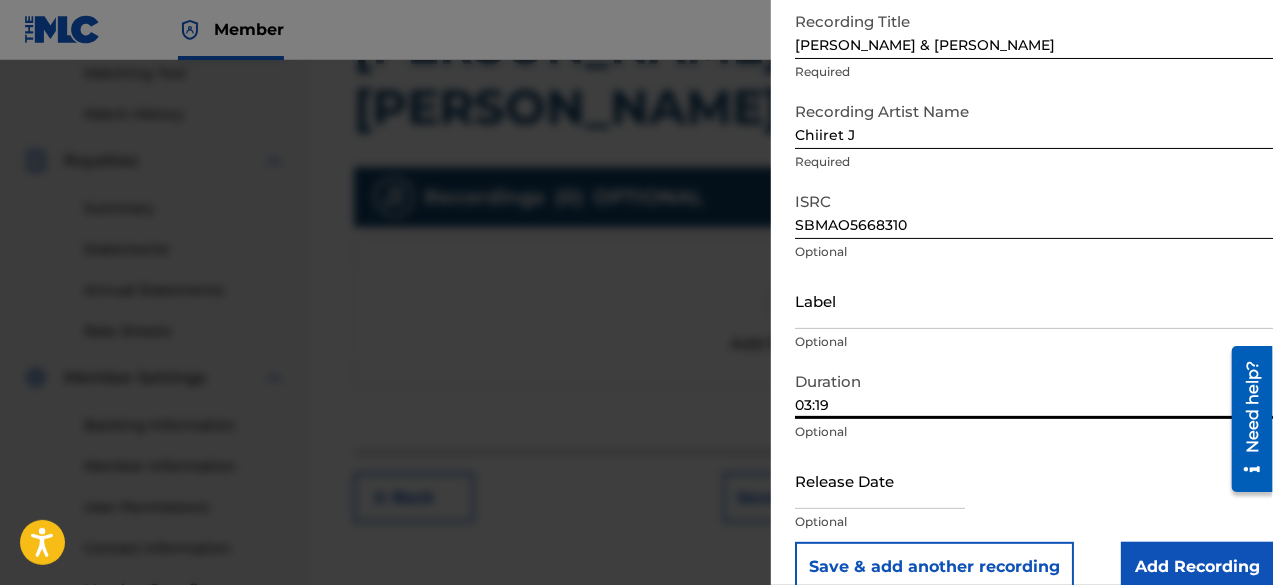 type on "03:19" 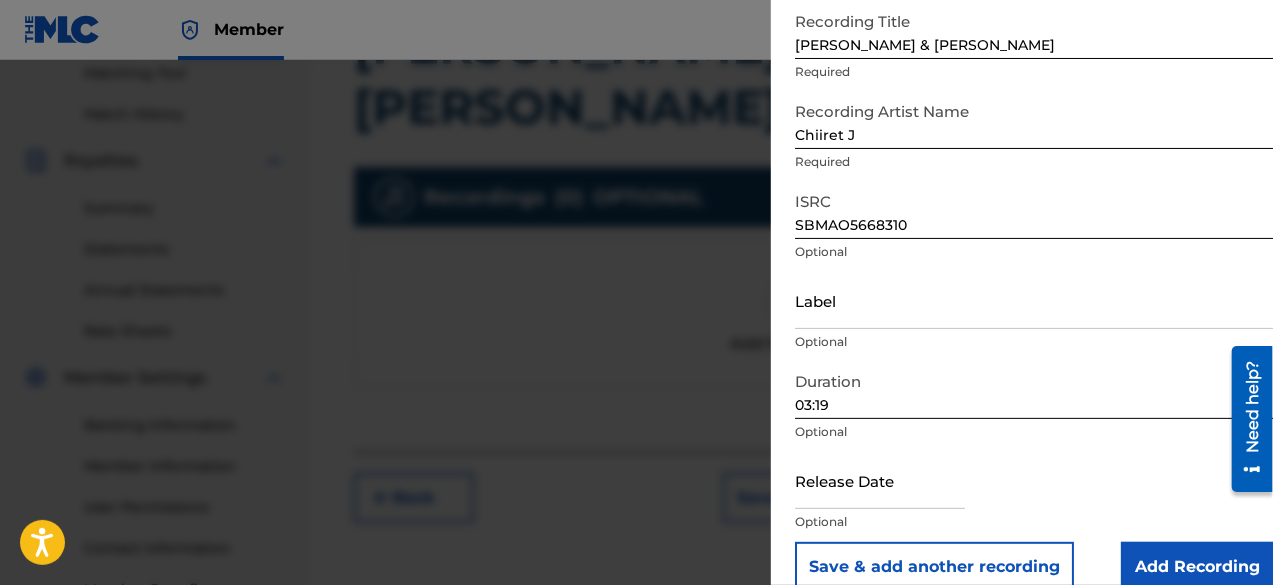 click at bounding box center [880, 480] 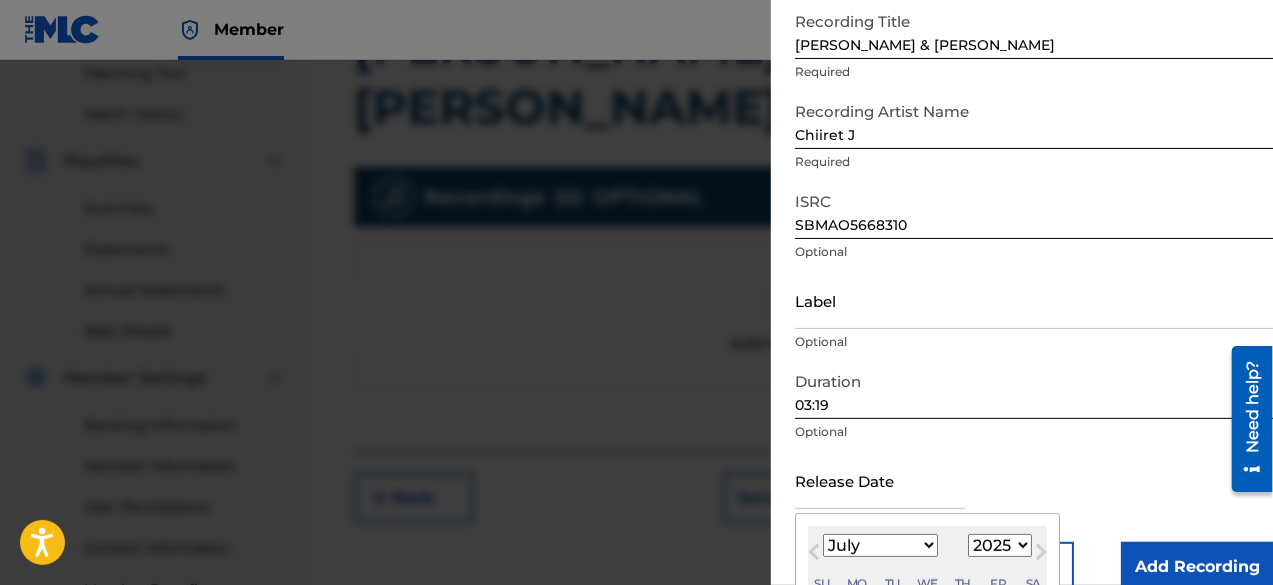 click on "1900 1901 1902 1903 1904 1905 1906 1907 1908 1909 1910 1911 1912 1913 1914 1915 1916 1917 1918 1919 1920 1921 1922 1923 1924 1925 1926 1927 1928 1929 1930 1931 1932 1933 1934 1935 1936 1937 1938 1939 1940 1941 1942 1943 1944 1945 1946 1947 1948 1949 1950 1951 1952 1953 1954 1955 1956 1957 1958 1959 1960 1961 1962 1963 1964 1965 1966 1967 1968 1969 1970 1971 1972 1973 1974 1975 1976 1977 1978 1979 1980 1981 1982 1983 1984 1985 1986 1987 1988 1989 1990 1991 1992 1993 1994 1995 1996 1997 1998 1999 2000 2001 2002 2003 2004 2005 2006 2007 2008 2009 2010 2011 2012 2013 2014 2015 2016 2017 2018 2019 2020 2021 2022 2023 2024 2025 2026 2027 2028 2029 2030 2031 2032 2033 2034 2035 2036 2037 2038 2039 2040 2041 2042 2043 2044 2045 2046 2047 2048 2049 2050 2051 2052 2053 2054 2055 2056 2057 2058 2059 2060 2061 2062 2063 2064 2065 2066 2067 2068 2069 2070 2071 2072 2073 2074 2075 2076 2077 2078 2079 2080 2081 2082 2083 2084 2085 2086 2087 2088 2089 2090 2091 2092 2093 2094 2095 2096 2097 2098 2099 2100" at bounding box center [1000, 545] 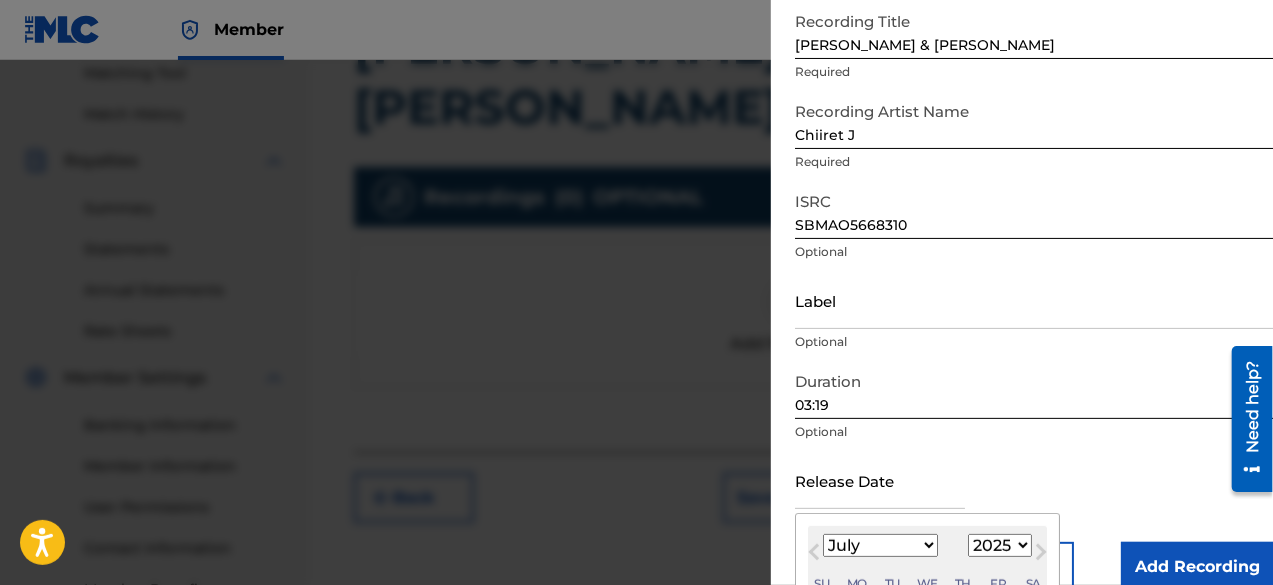 click on "January February March April May June July August September October November December" at bounding box center [880, 545] 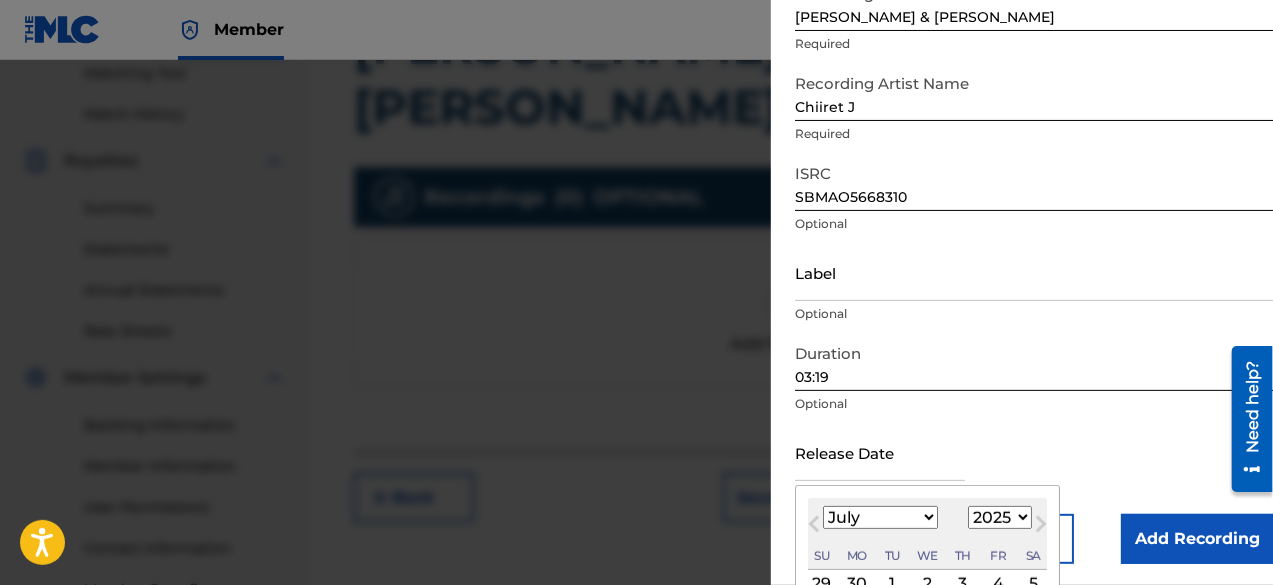 scroll, scrollTop: 172, scrollLeft: 0, axis: vertical 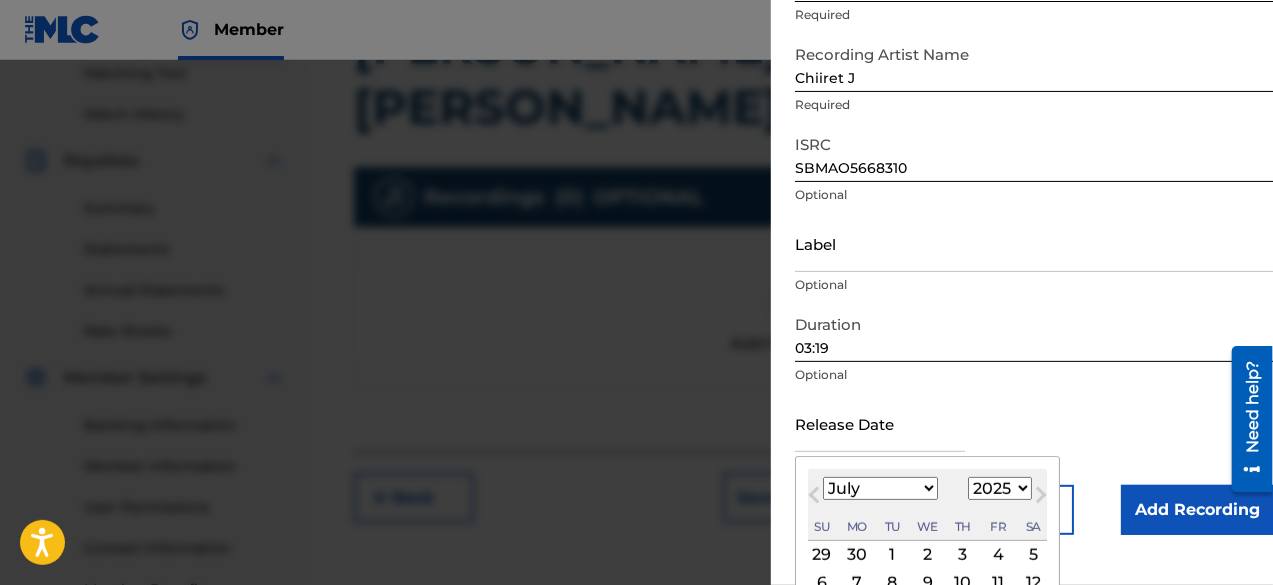 click on "January February March April May June July August September October November December" at bounding box center [880, 488] 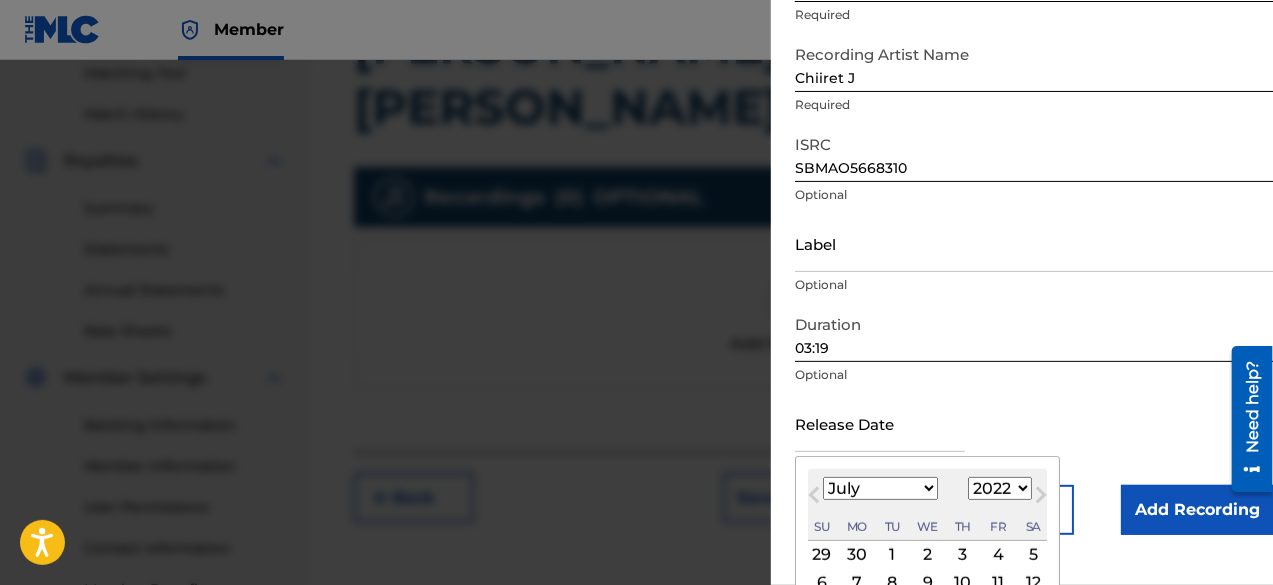 click on "1900 1901 1902 1903 1904 1905 1906 1907 1908 1909 1910 1911 1912 1913 1914 1915 1916 1917 1918 1919 1920 1921 1922 1923 1924 1925 1926 1927 1928 1929 1930 1931 1932 1933 1934 1935 1936 1937 1938 1939 1940 1941 1942 1943 1944 1945 1946 1947 1948 1949 1950 1951 1952 1953 1954 1955 1956 1957 1958 1959 1960 1961 1962 1963 1964 1965 1966 1967 1968 1969 1970 1971 1972 1973 1974 1975 1976 1977 1978 1979 1980 1981 1982 1983 1984 1985 1986 1987 1988 1989 1990 1991 1992 1993 1994 1995 1996 1997 1998 1999 2000 2001 2002 2003 2004 2005 2006 2007 2008 2009 2010 2011 2012 2013 2014 2015 2016 2017 2018 2019 2020 2021 2022 2023 2024 2025 2026 2027 2028 2029 2030 2031 2032 2033 2034 2035 2036 2037 2038 2039 2040 2041 2042 2043 2044 2045 2046 2047 2048 2049 2050 2051 2052 2053 2054 2055 2056 2057 2058 2059 2060 2061 2062 2063 2064 2065 2066 2067 2068 2069 2070 2071 2072 2073 2074 2075 2076 2077 2078 2079 2080 2081 2082 2083 2084 2085 2086 2087 2088 2089 2090 2091 2092 2093 2094 2095 2096 2097 2098 2099 2100" at bounding box center (1000, 488) 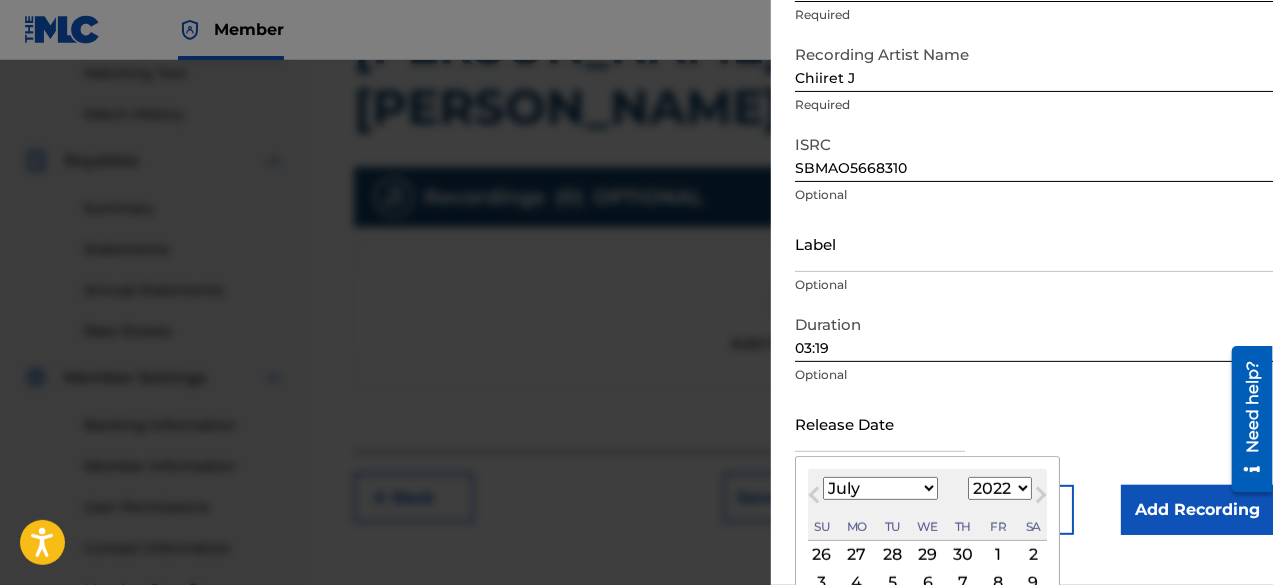 click on "July 2022 January February March April May June July August September October November December 1900 1901 1902 1903 1904 1905 1906 1907 1908 1909 1910 1911 1912 1913 1914 1915 1916 1917 1918 1919 1920 1921 1922 1923 1924 1925 1926 1927 1928 1929 1930 1931 1932 1933 1934 1935 1936 1937 1938 1939 1940 1941 1942 1943 1944 1945 1946 1947 1948 1949 1950 1951 1952 1953 1954 1955 1956 1957 1958 1959 1960 1961 1962 1963 1964 1965 1966 1967 1968 1969 1970 1971 1972 1973 1974 1975 1976 1977 1978 1979 1980 1981 1982 1983 1984 1985 1986 1987 1988 1989 1990 1991 1992 1993 1994 1995 1996 1997 1998 1999 2000 2001 2002 2003 2004 2005 2006 2007 2008 2009 2010 2011 2012 2013 2014 2015 2016 2017 2018 2019 2020 2021 2022 2023 2024 2025 2026 2027 2028 2029 2030 2031 2032 2033 2034 2035 2036 2037 2038 2039 2040 2041 2042 2043 2044 2045 2046 2047 2048 2049 2050 2051 2052 2053 2054 2055 2056 2057 2058 2059 2060 2061 2062 2063 2064 2065 2066 2067 2068 2069 2070 2071 2072 2073 2074 2075 2076 2077 2078 2079 2080 2081 2082 2083 2084 Su" at bounding box center (927, 505) 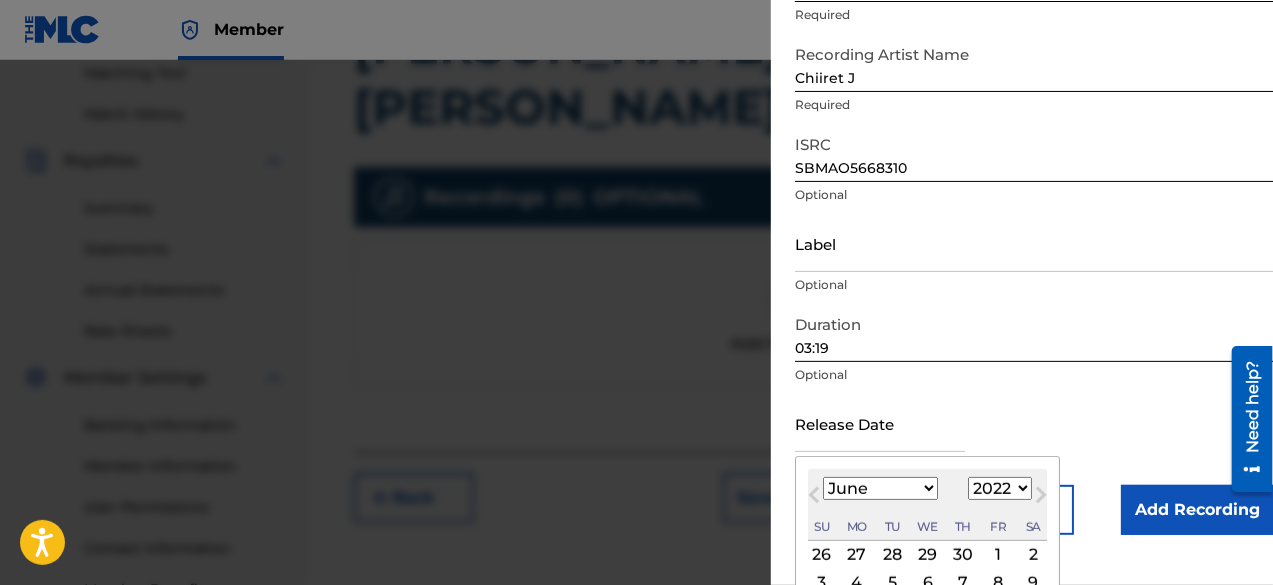 click on "January February March April May June July August September October November December" at bounding box center (880, 488) 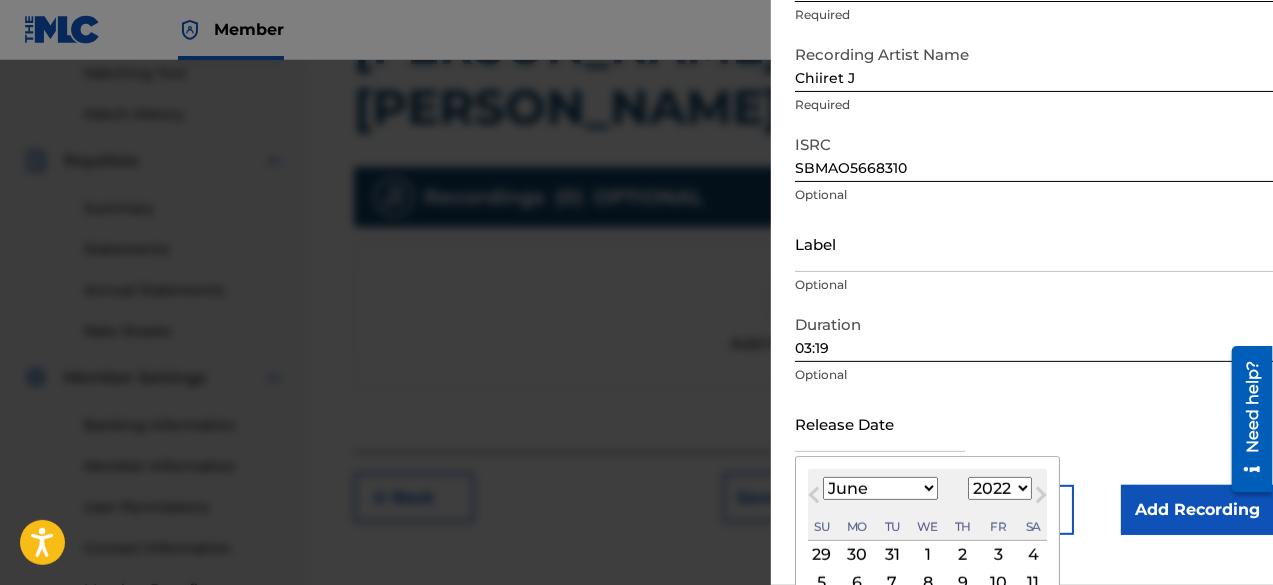 scroll, scrollTop: 304, scrollLeft: 0, axis: vertical 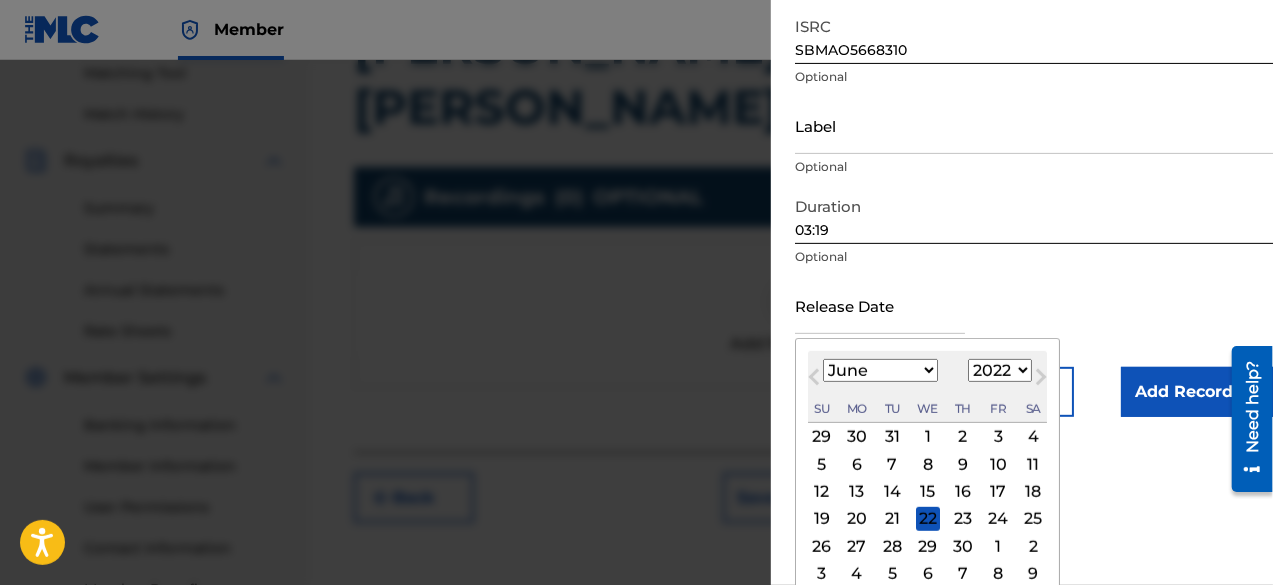 click on "27" at bounding box center [857, 546] 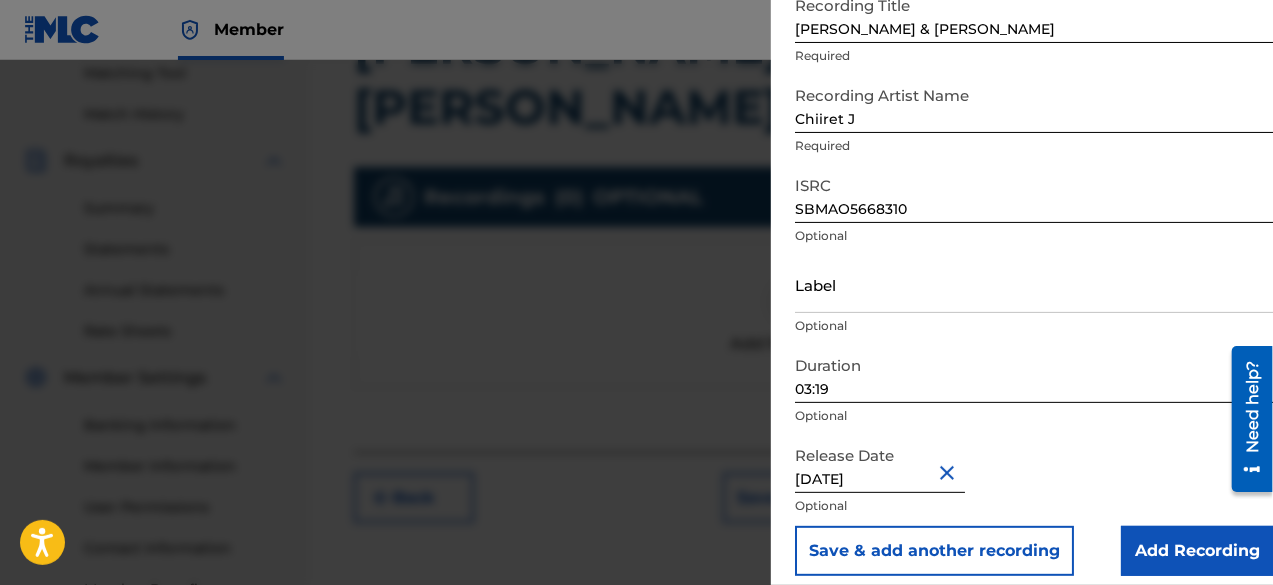 type on "June 27 2022" 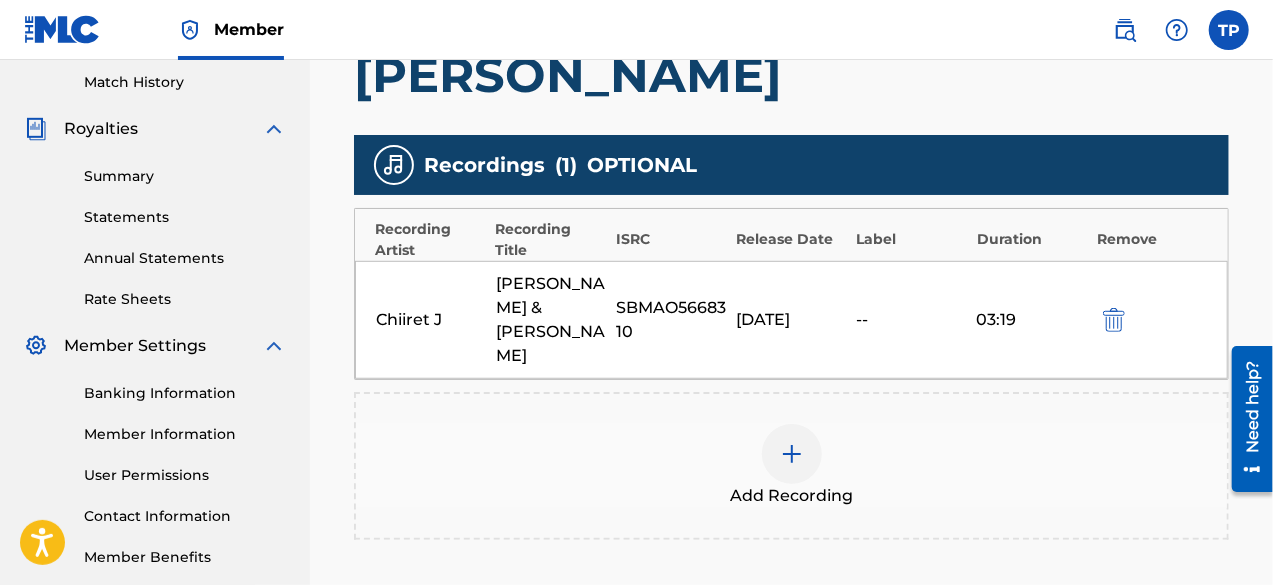 scroll, scrollTop: 563, scrollLeft: 0, axis: vertical 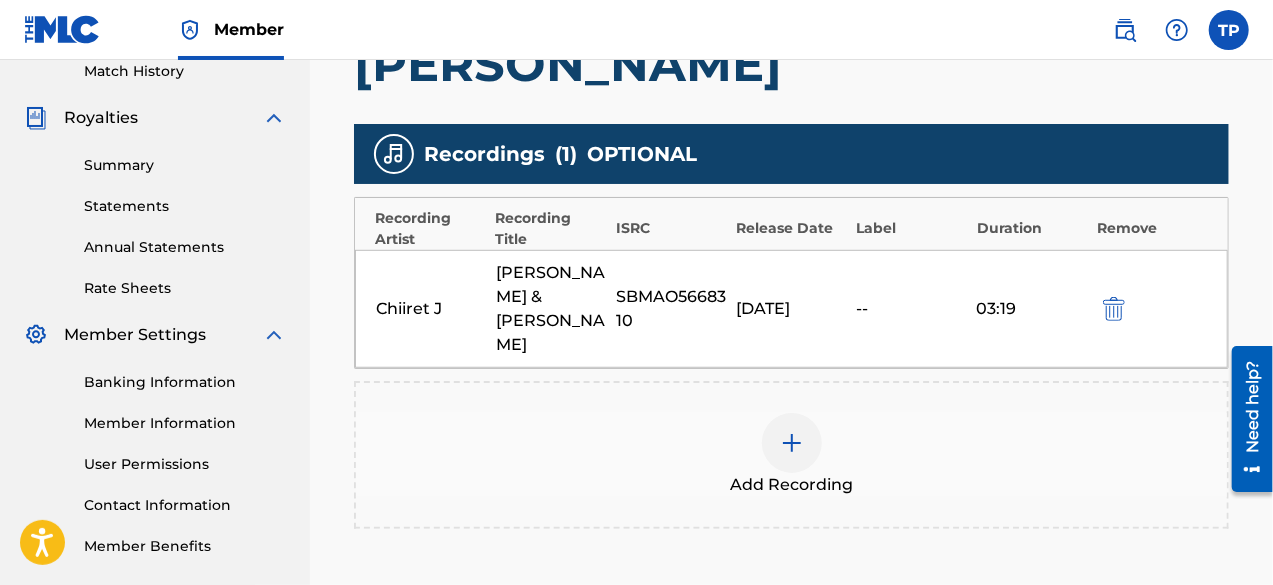 click on "Next" at bounding box center [1169, 639] 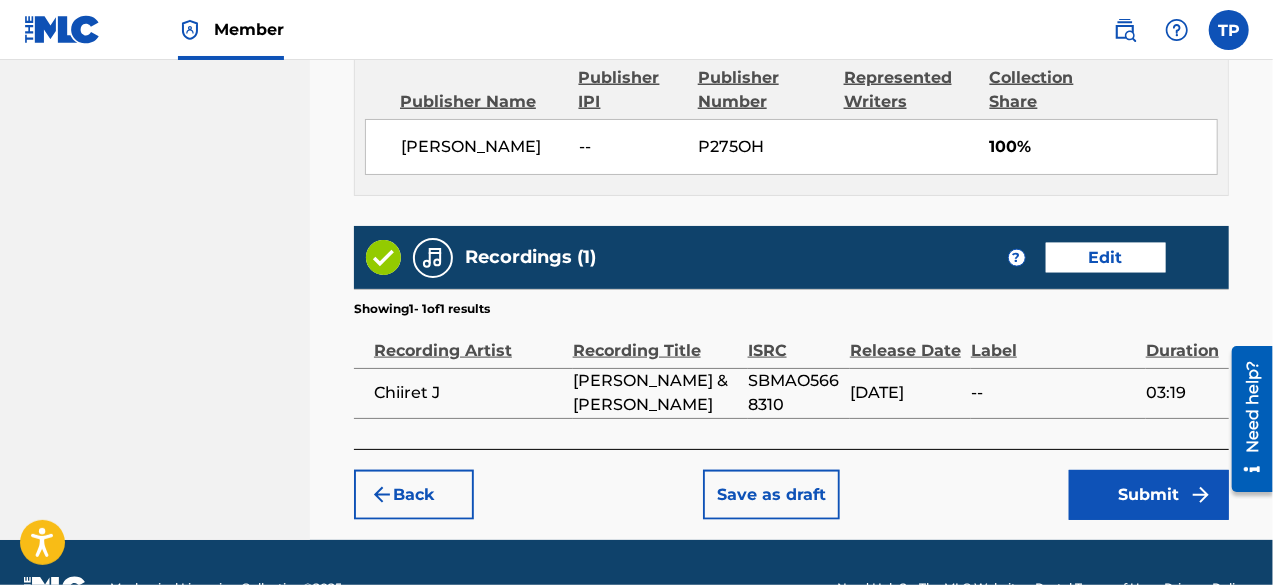 scroll, scrollTop: 1190, scrollLeft: 0, axis: vertical 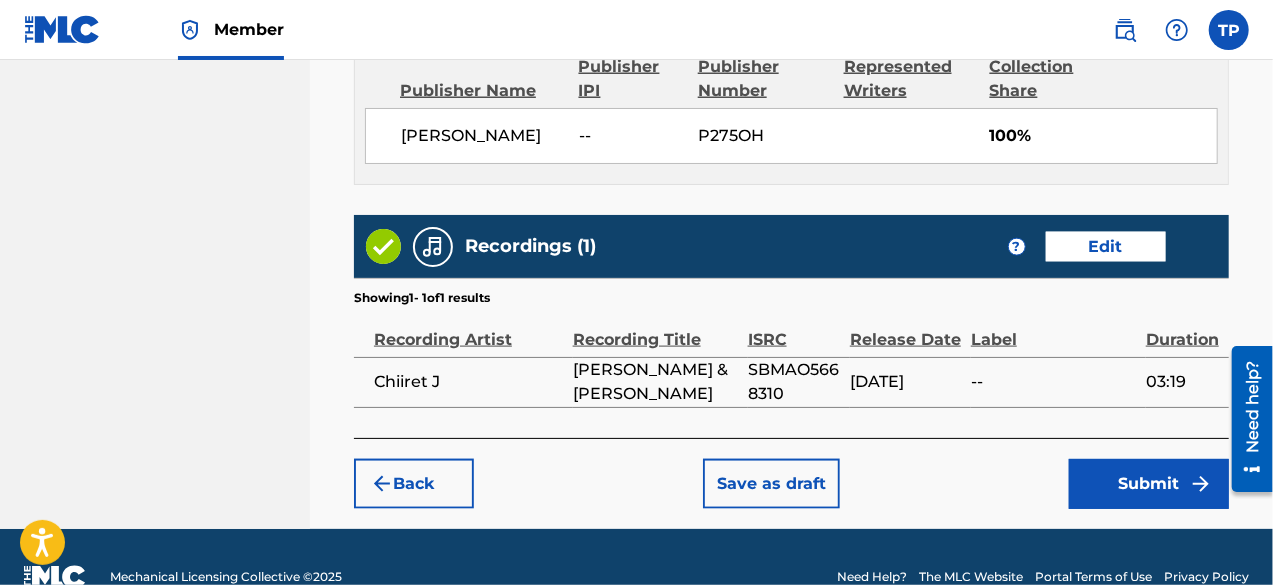 click on "Submit" at bounding box center [1149, 484] 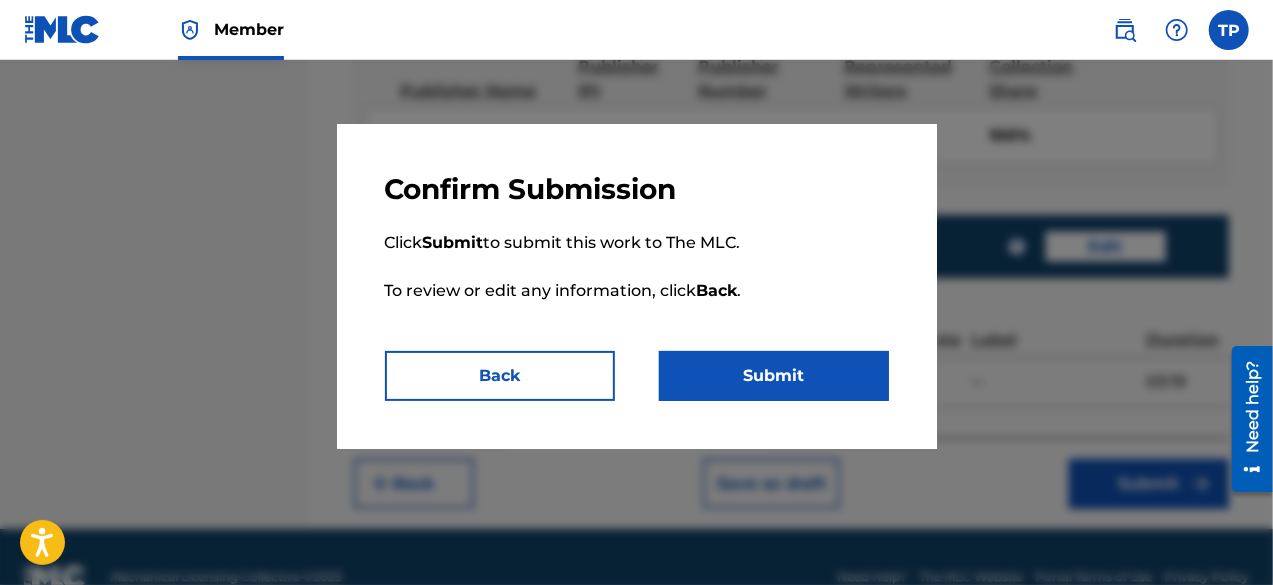 click on "Submit" at bounding box center (774, 376) 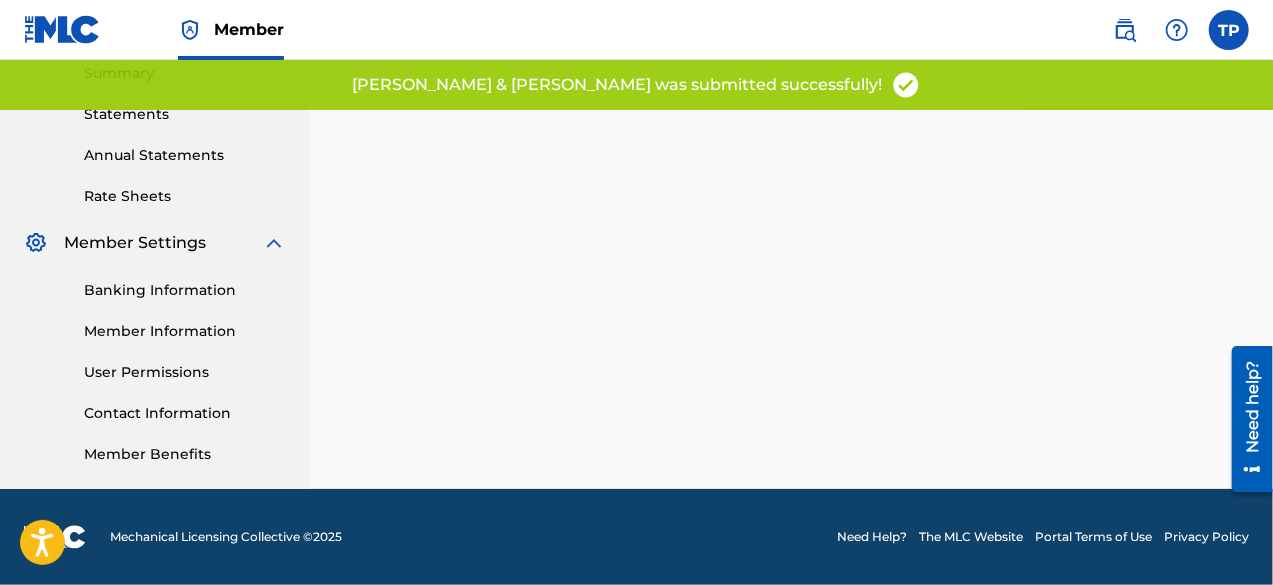 scroll, scrollTop: 0, scrollLeft: 0, axis: both 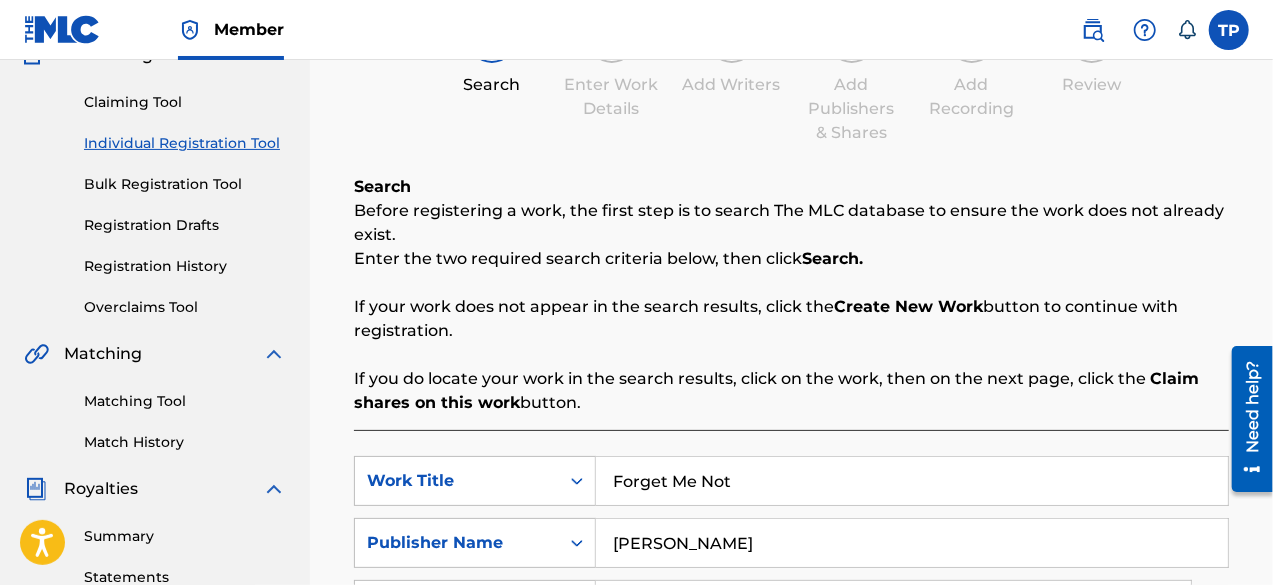 click on "Registration History" at bounding box center [185, 266] 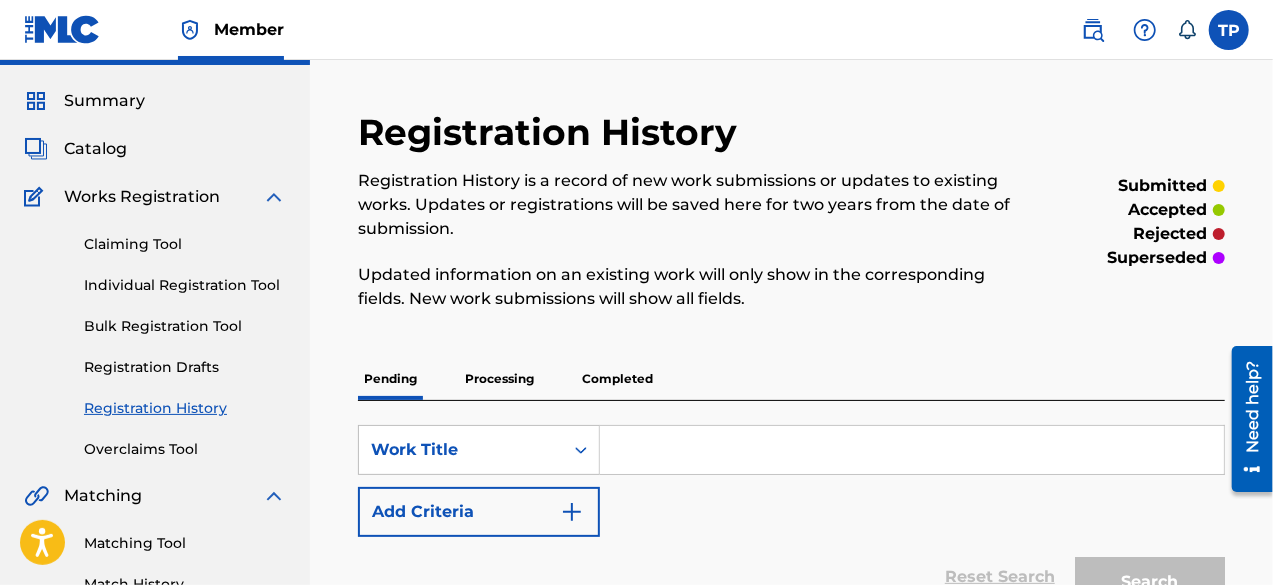 scroll, scrollTop: 52, scrollLeft: 0, axis: vertical 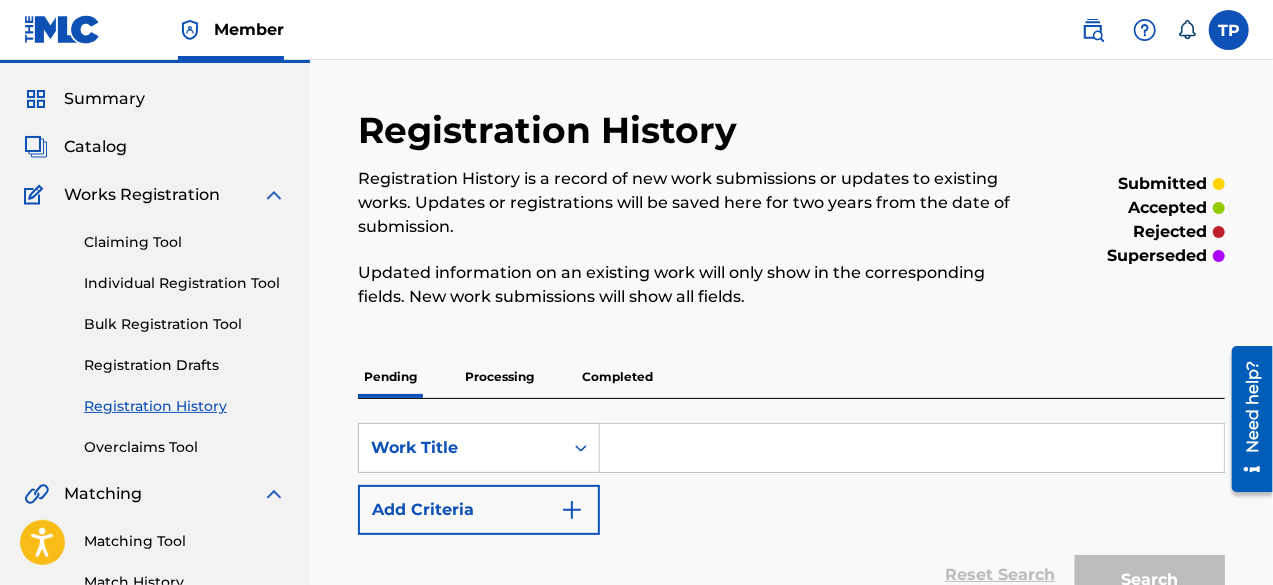 click on "Processing" at bounding box center (499, 377) 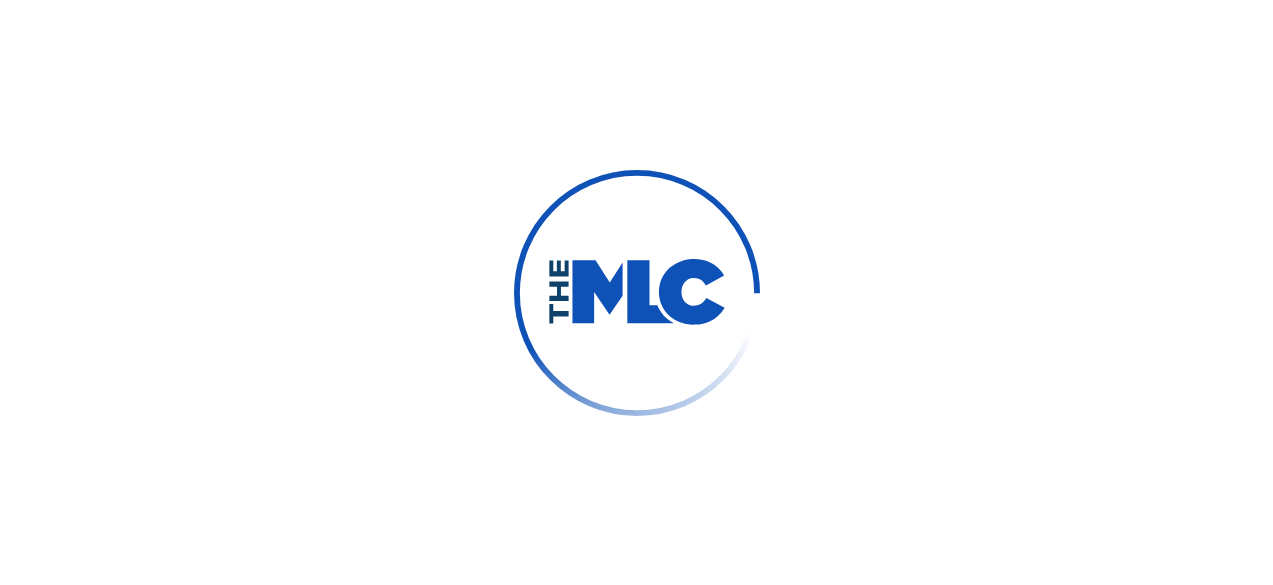 scroll, scrollTop: 0, scrollLeft: 0, axis: both 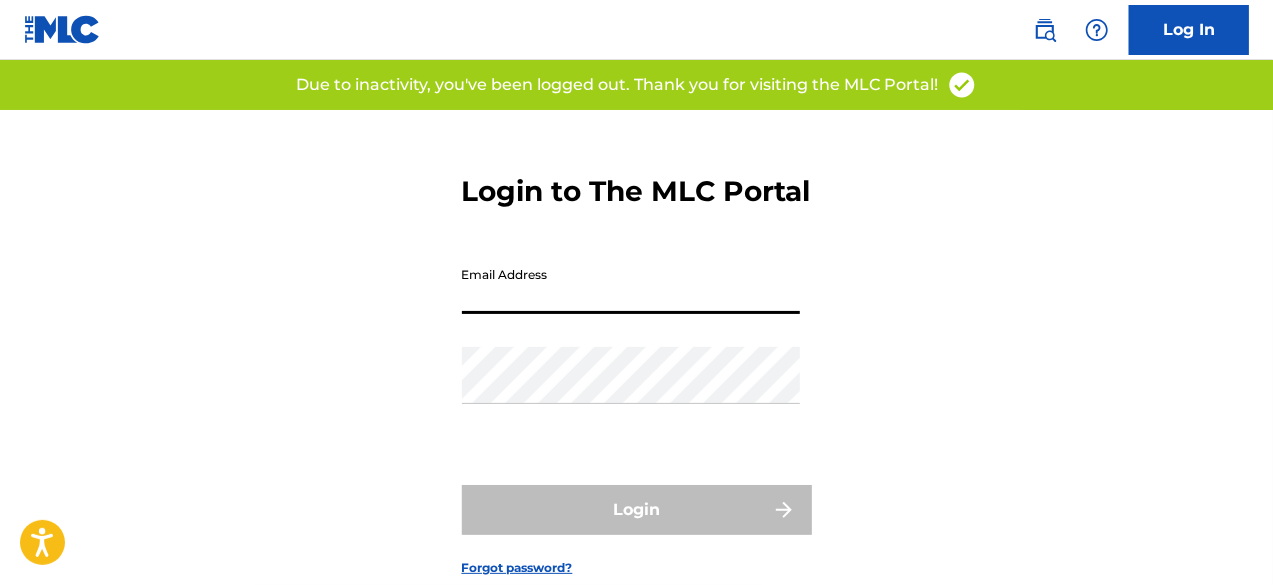 click on "Email Address" at bounding box center (631, 285) 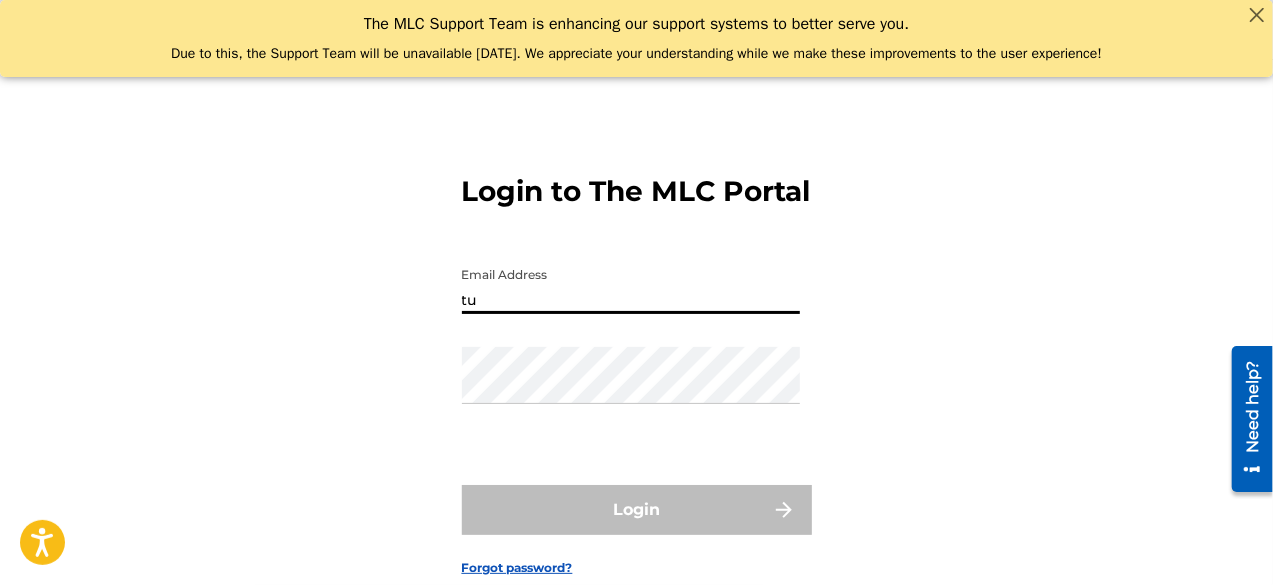type on "[EMAIL_ADDRESS][DOMAIN_NAME]" 